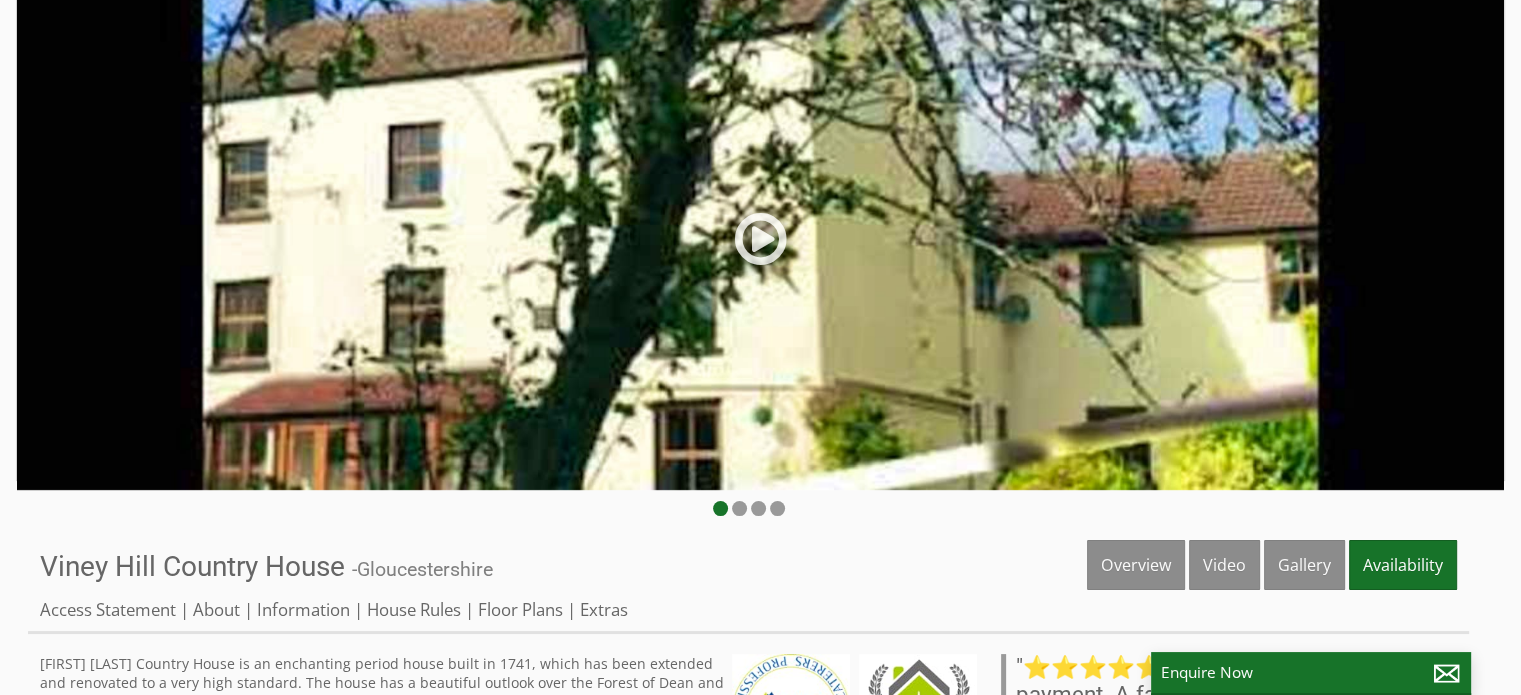 scroll, scrollTop: 200, scrollLeft: 0, axis: vertical 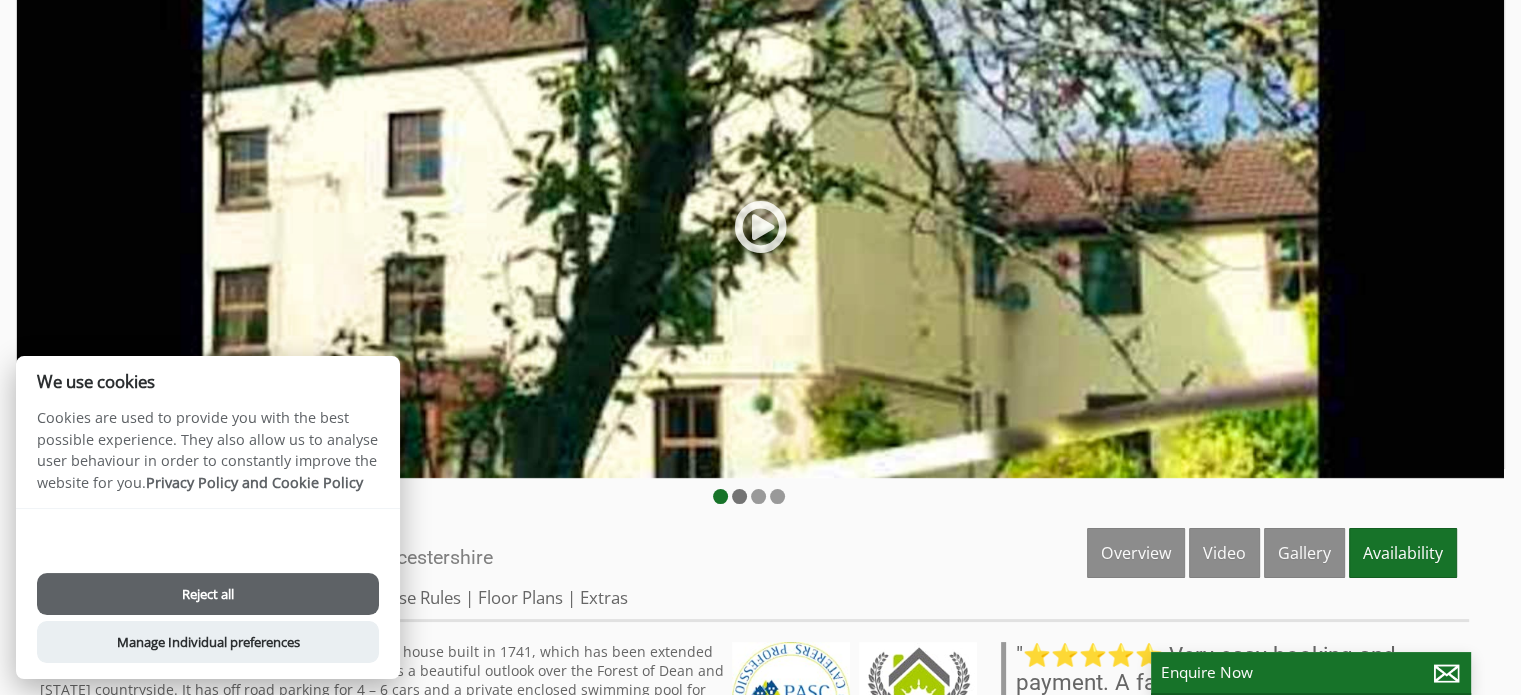 click at bounding box center (739, 496) 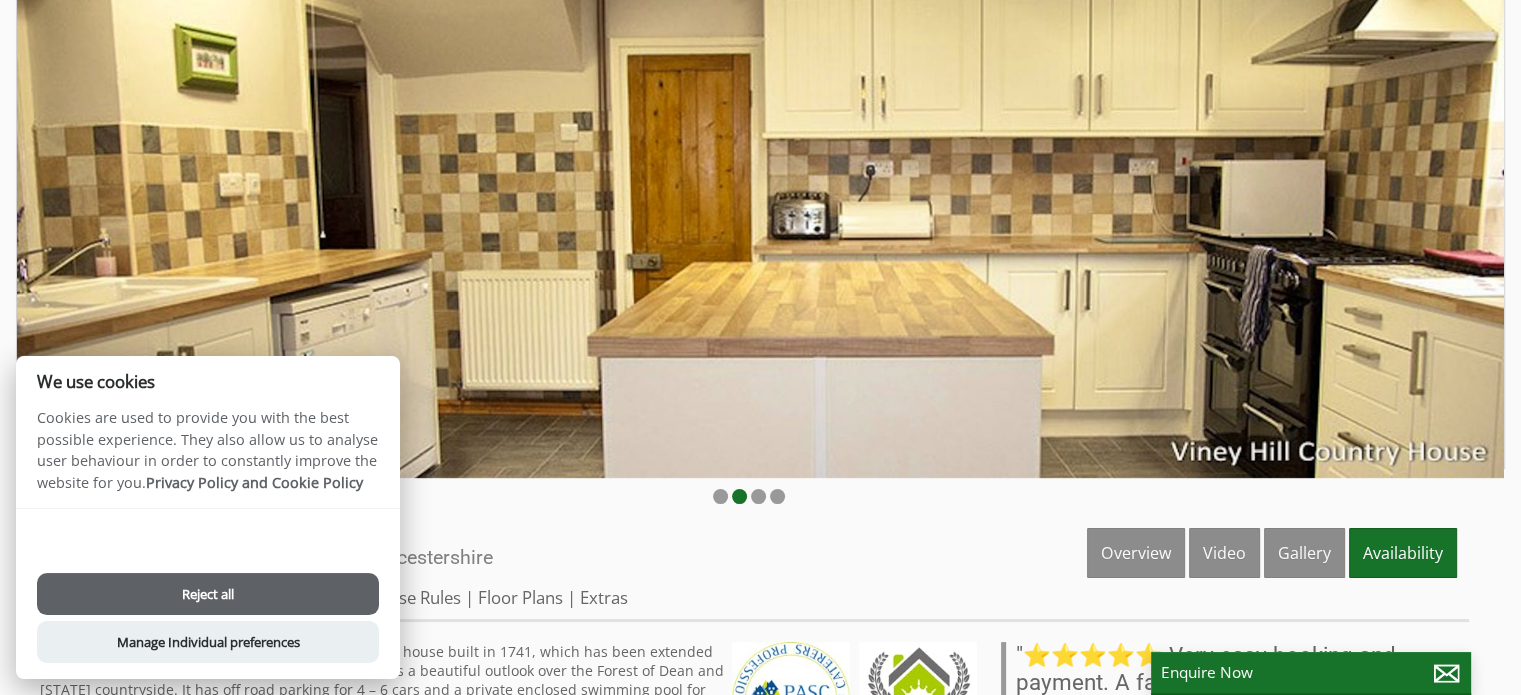 click on "Reject all" at bounding box center (208, 594) 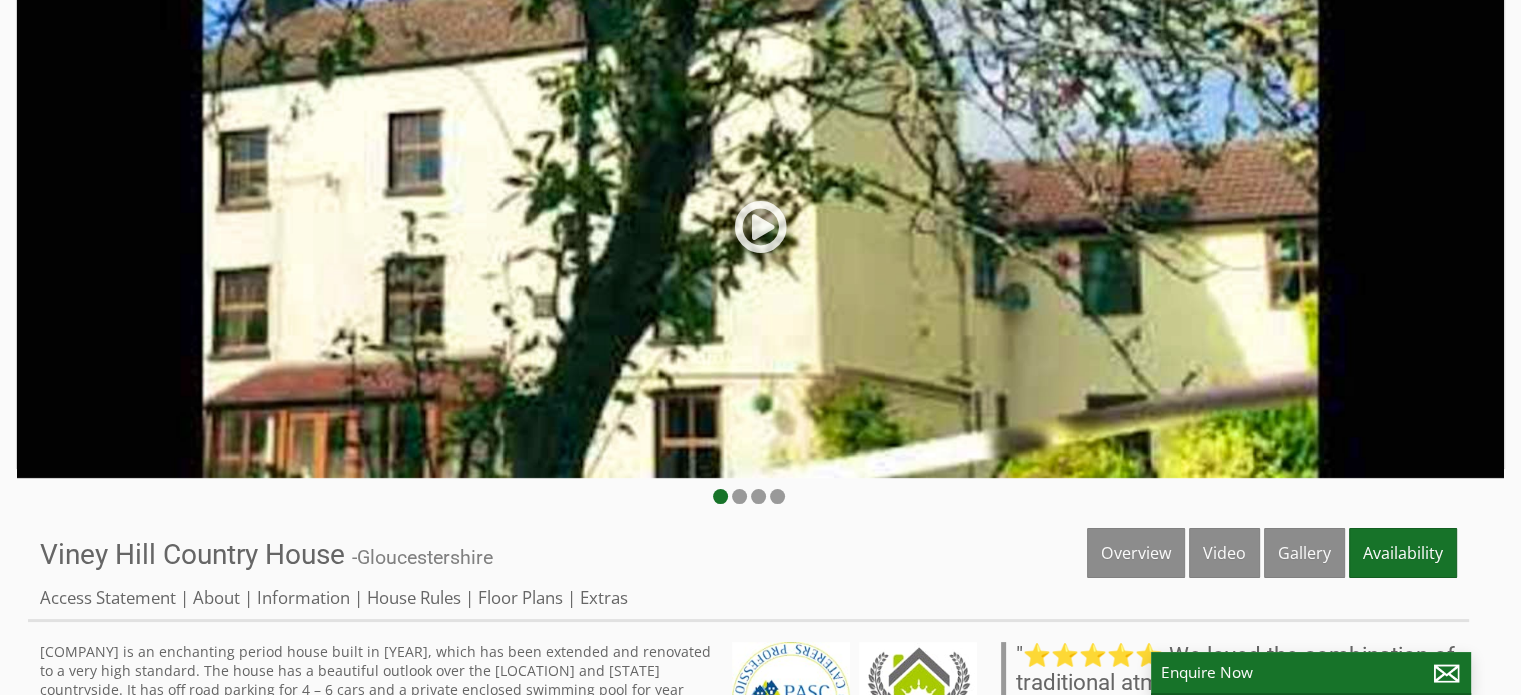 scroll, scrollTop: 200, scrollLeft: 0, axis: vertical 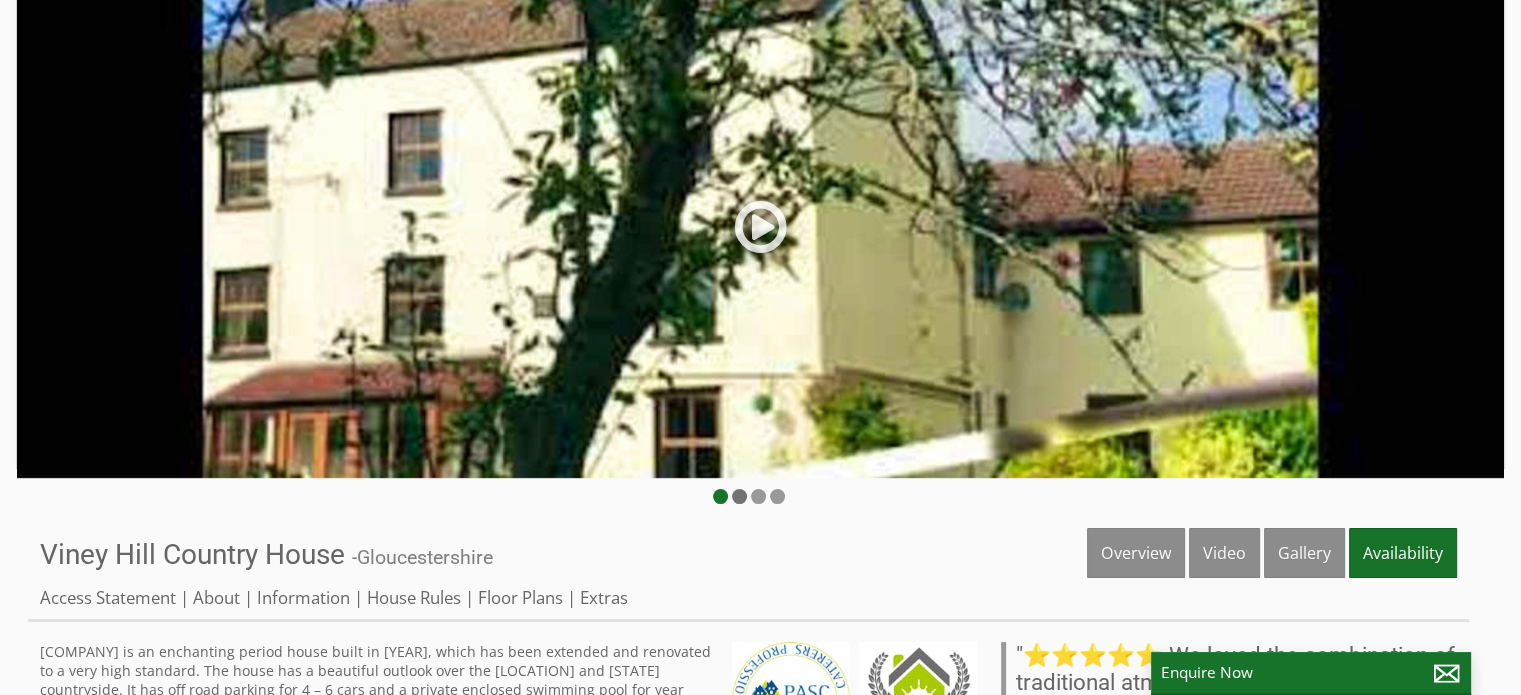 click at bounding box center (739, 496) 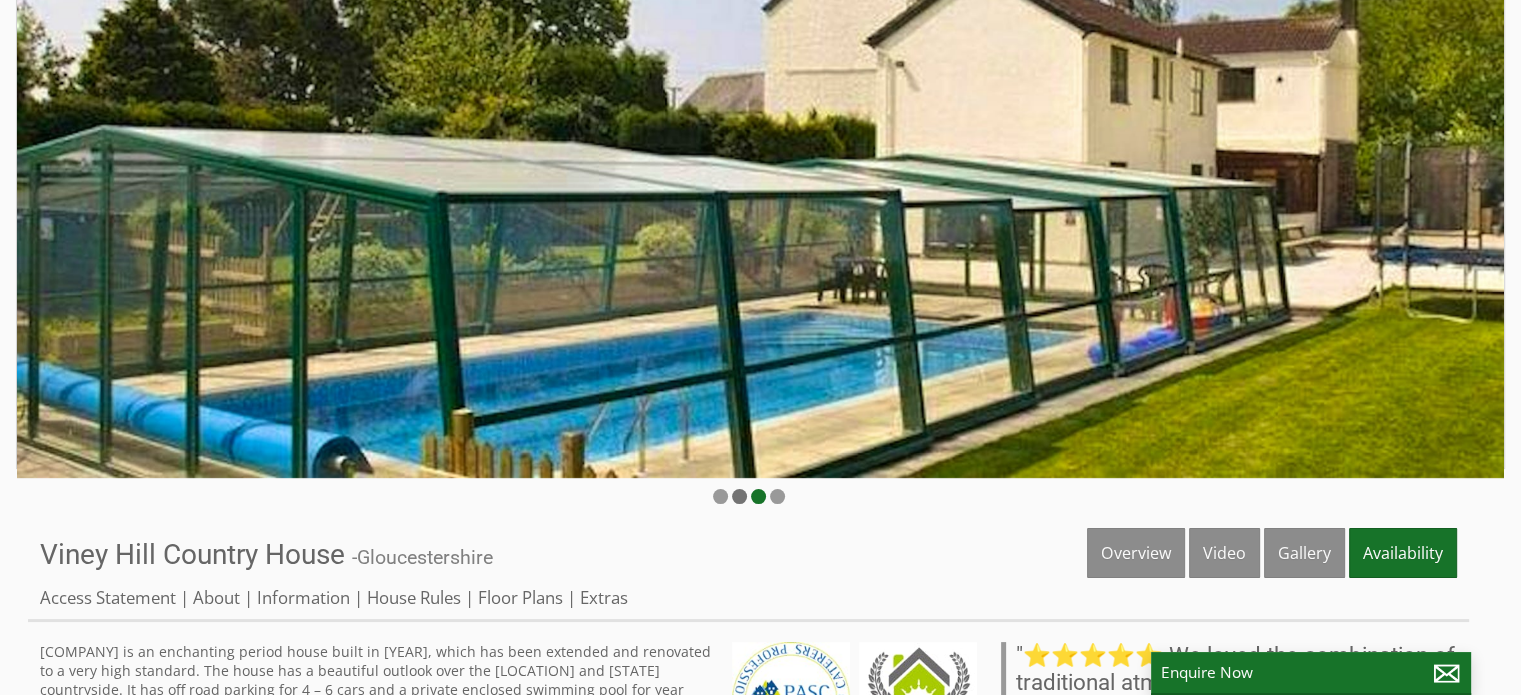 click at bounding box center (739, 496) 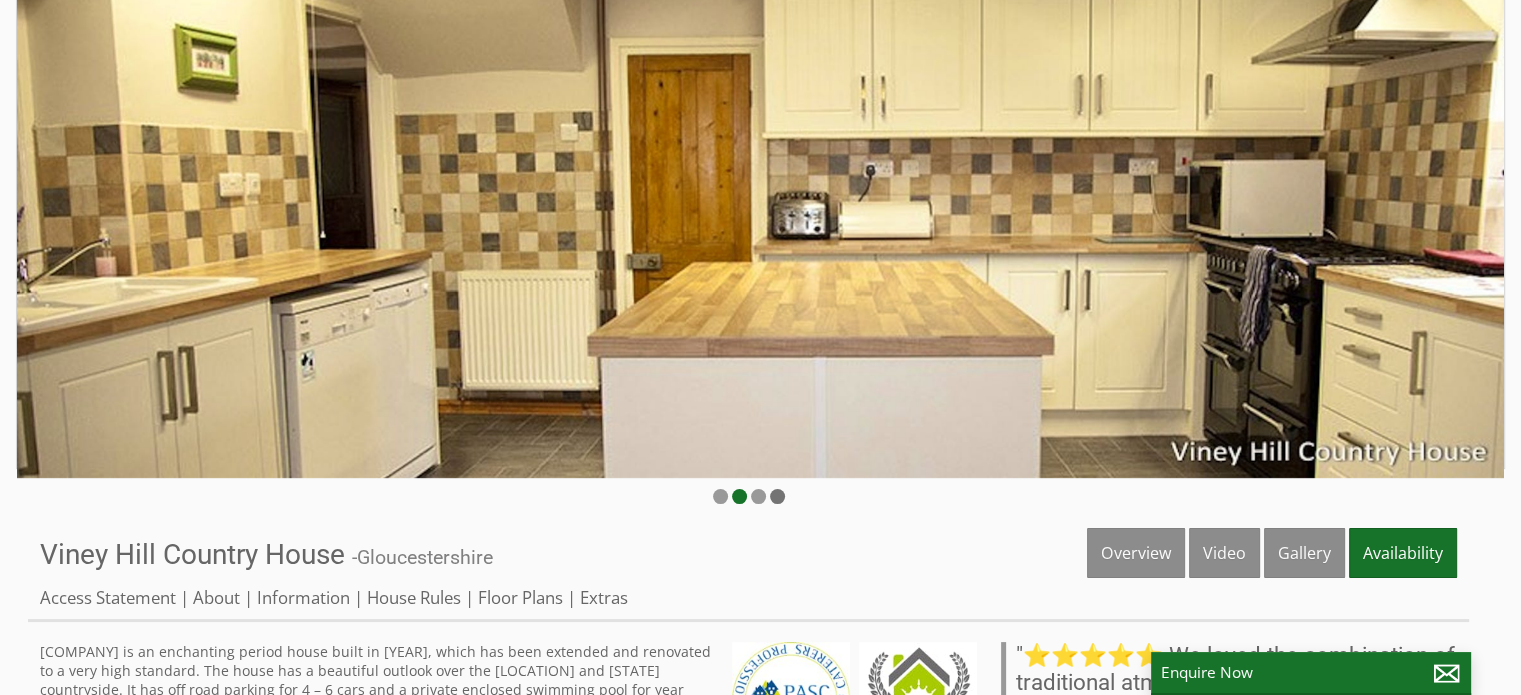 click at bounding box center (777, 496) 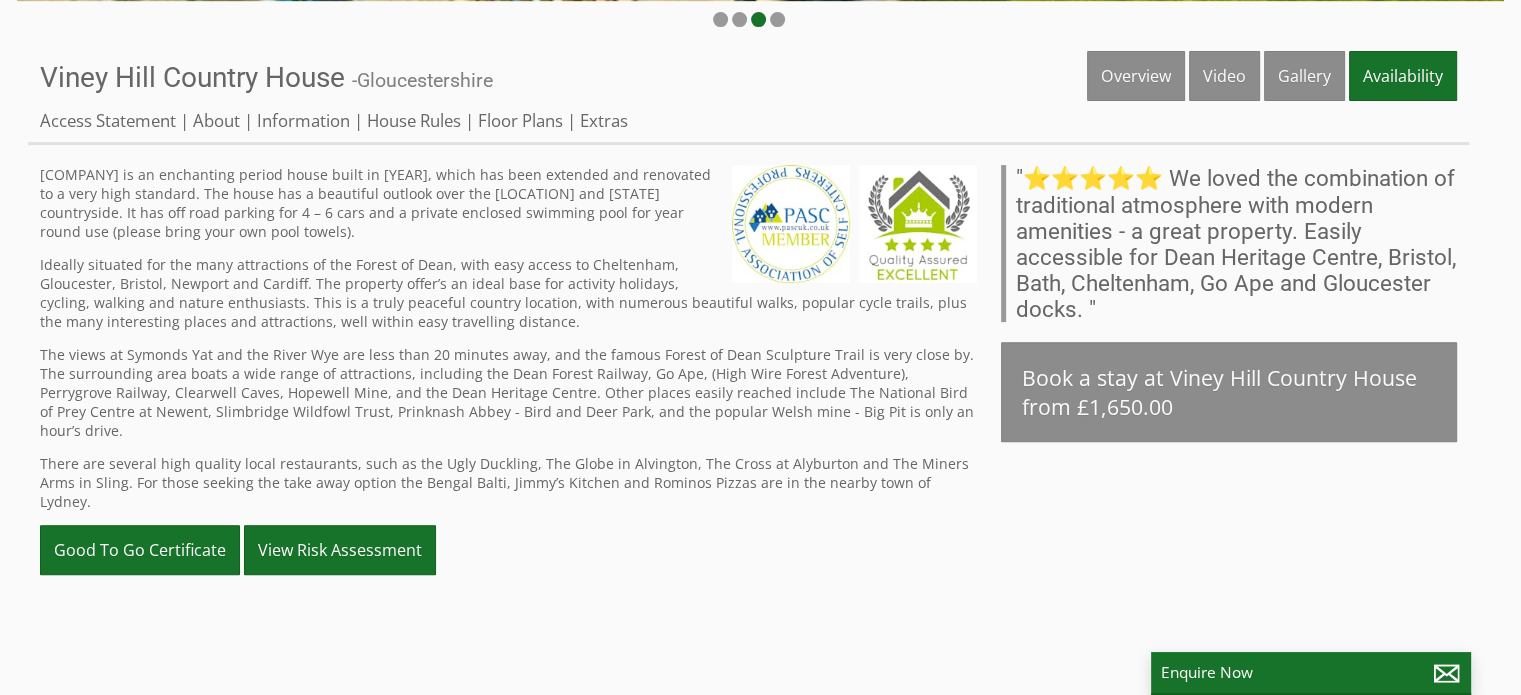 scroll, scrollTop: 700, scrollLeft: 0, axis: vertical 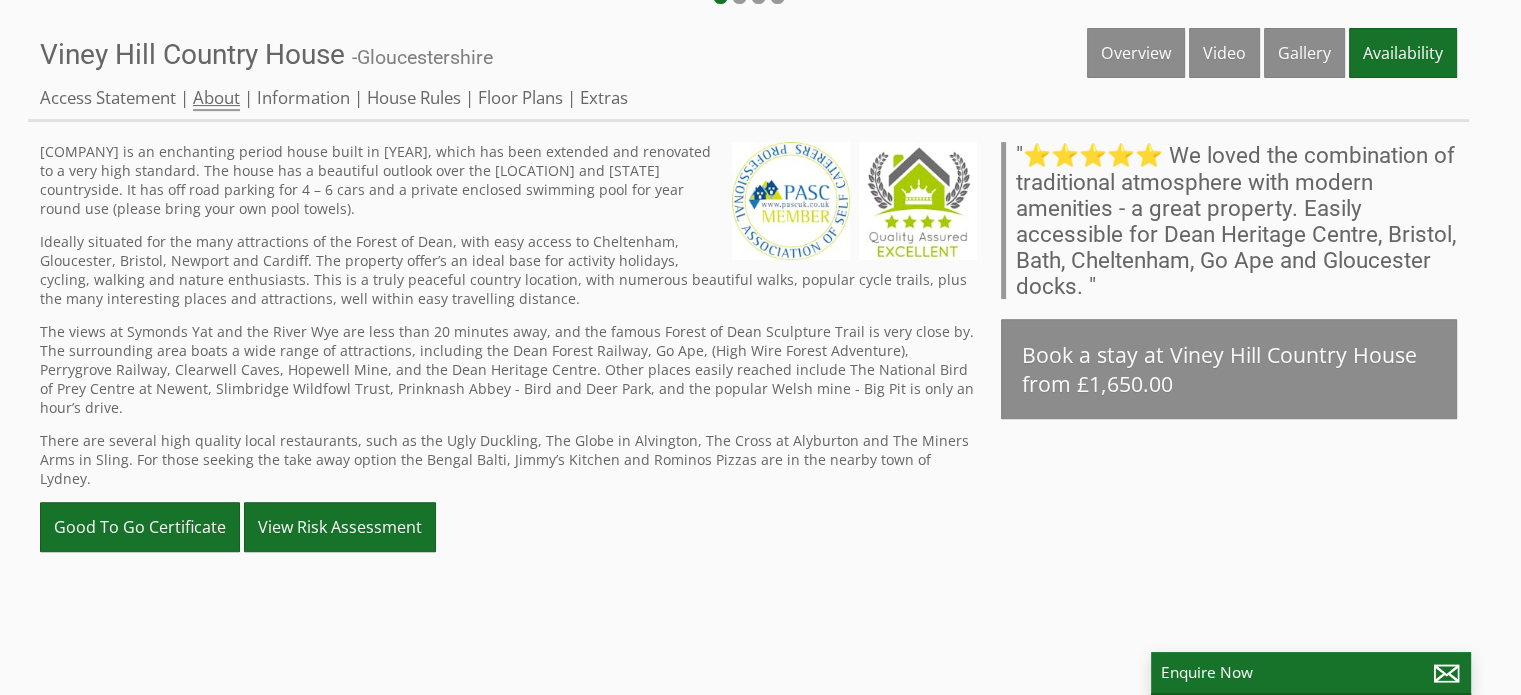 click on "About" at bounding box center (216, 98) 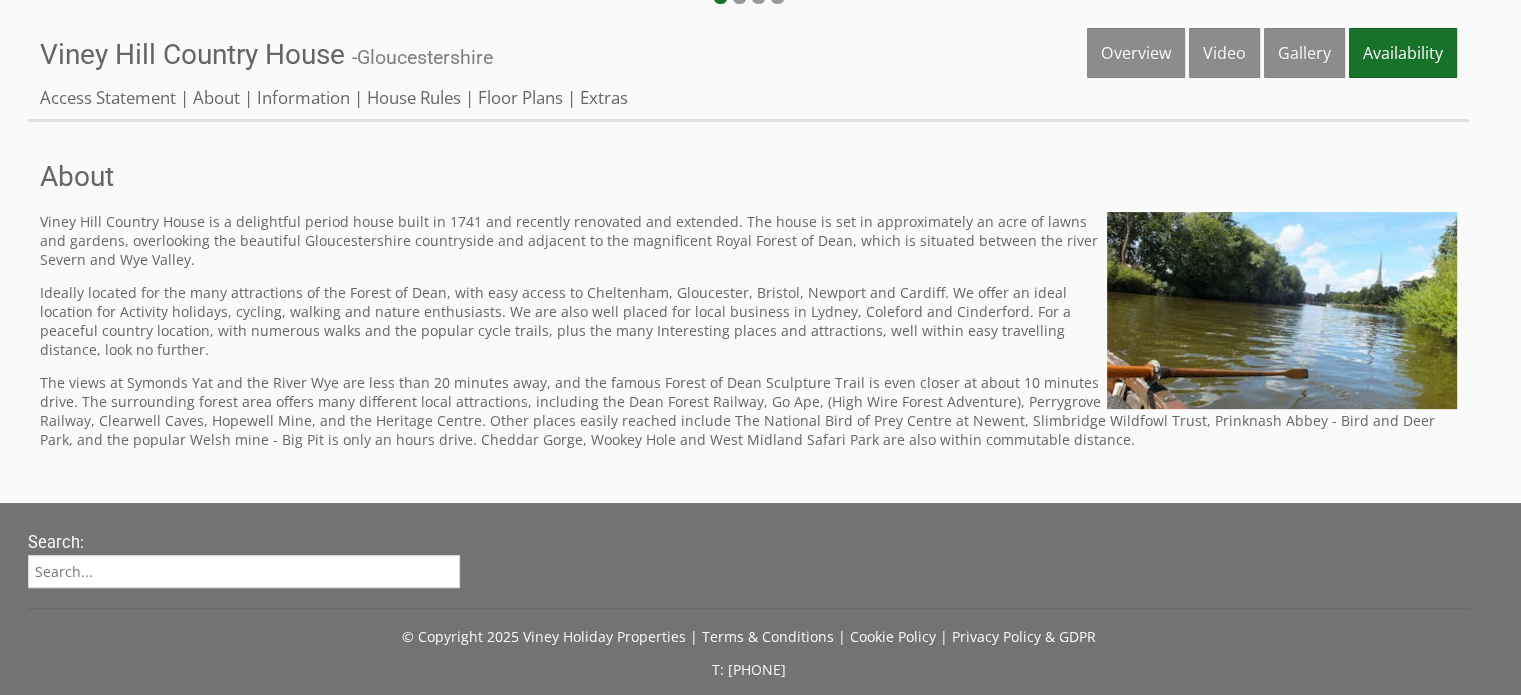 scroll, scrollTop: 0, scrollLeft: 0, axis: both 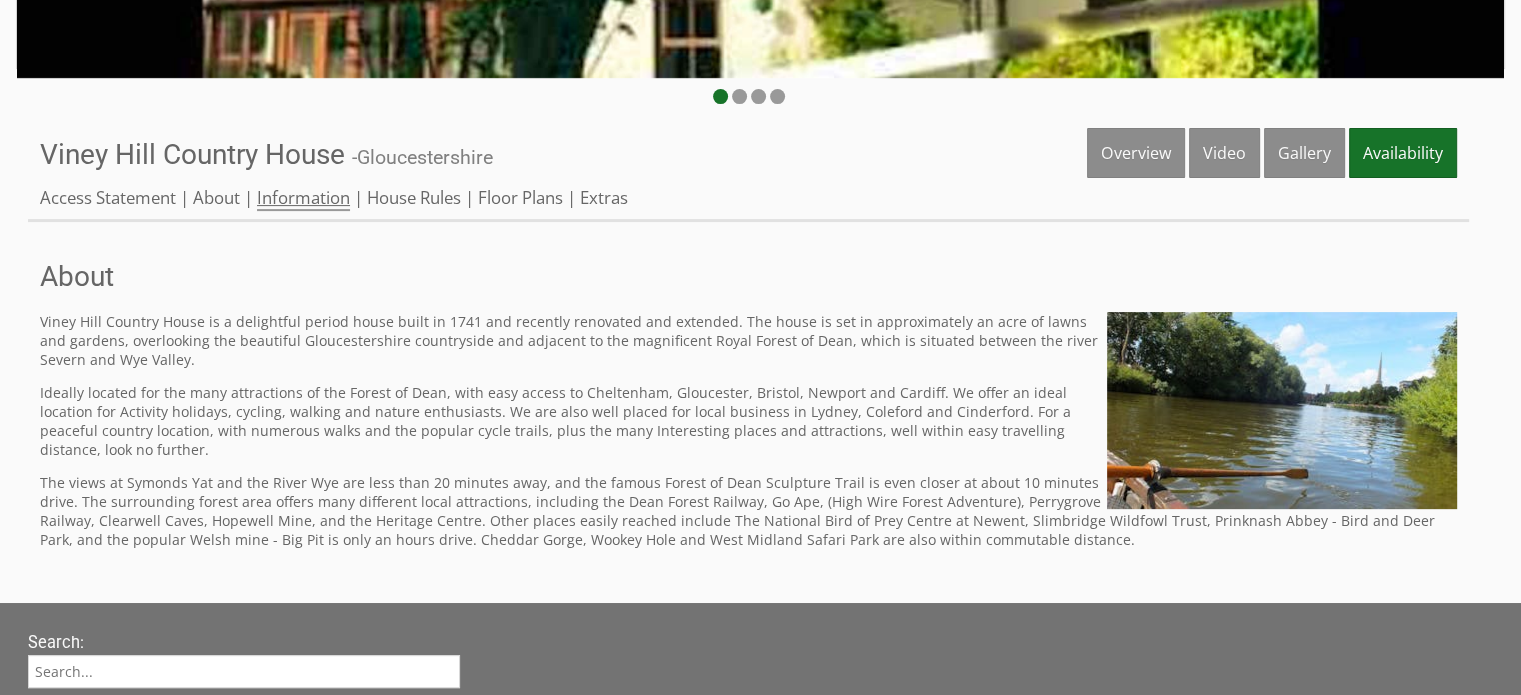 click on "Information" at bounding box center (303, 198) 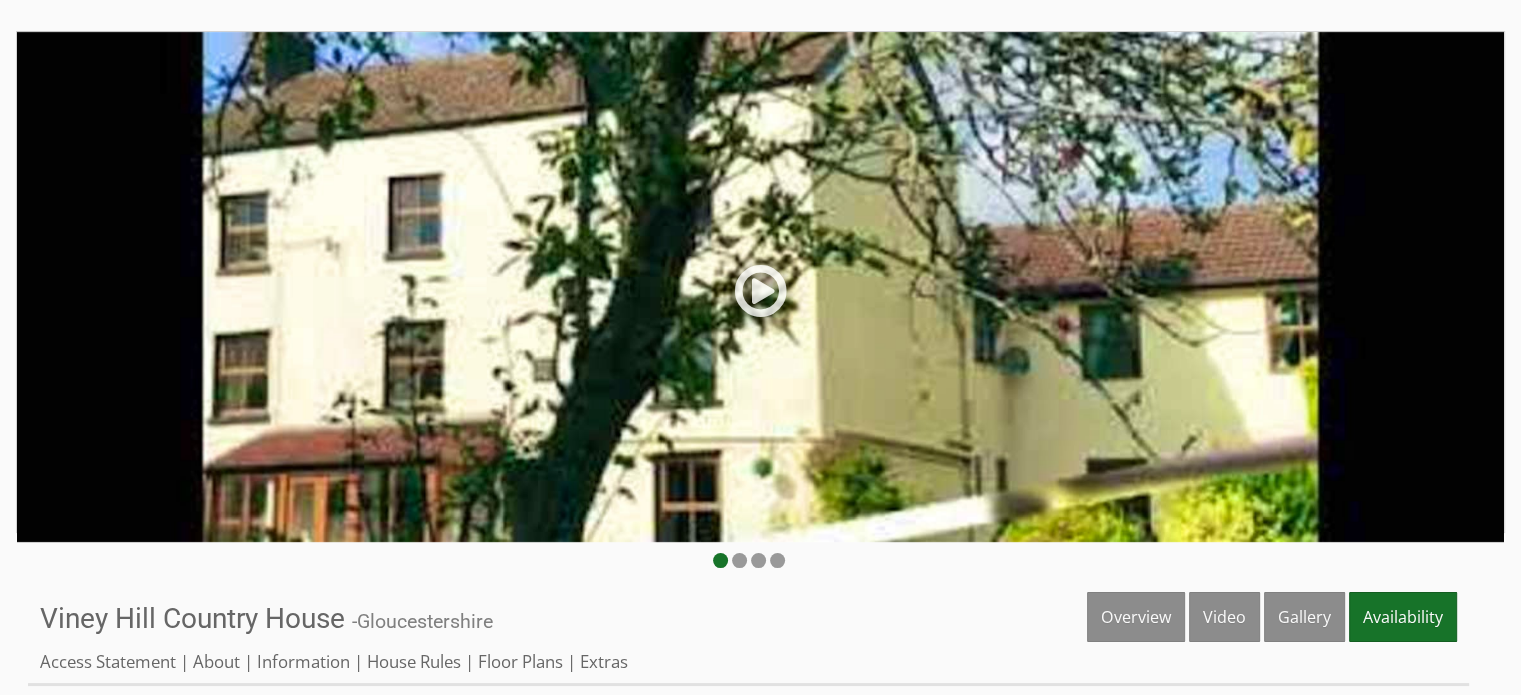 scroll, scrollTop: 300, scrollLeft: 0, axis: vertical 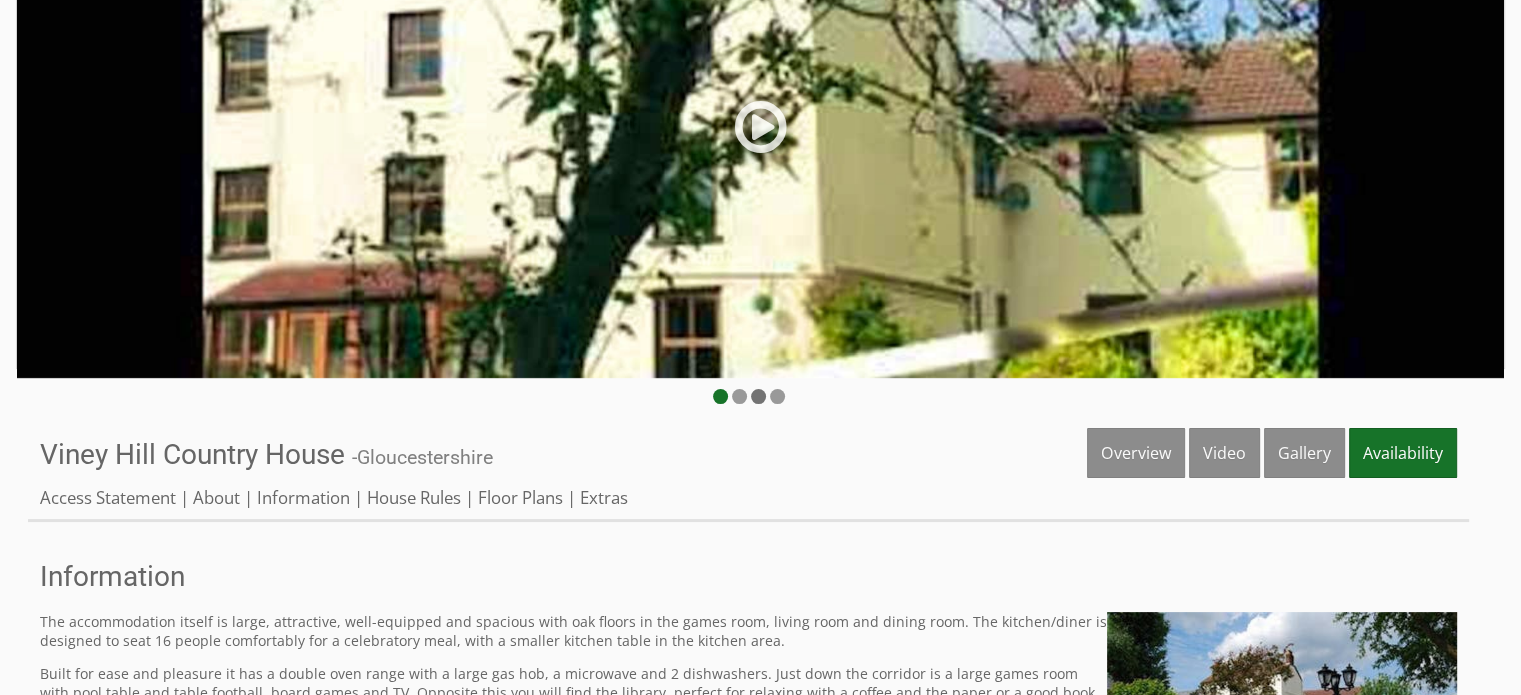 click at bounding box center [758, 396] 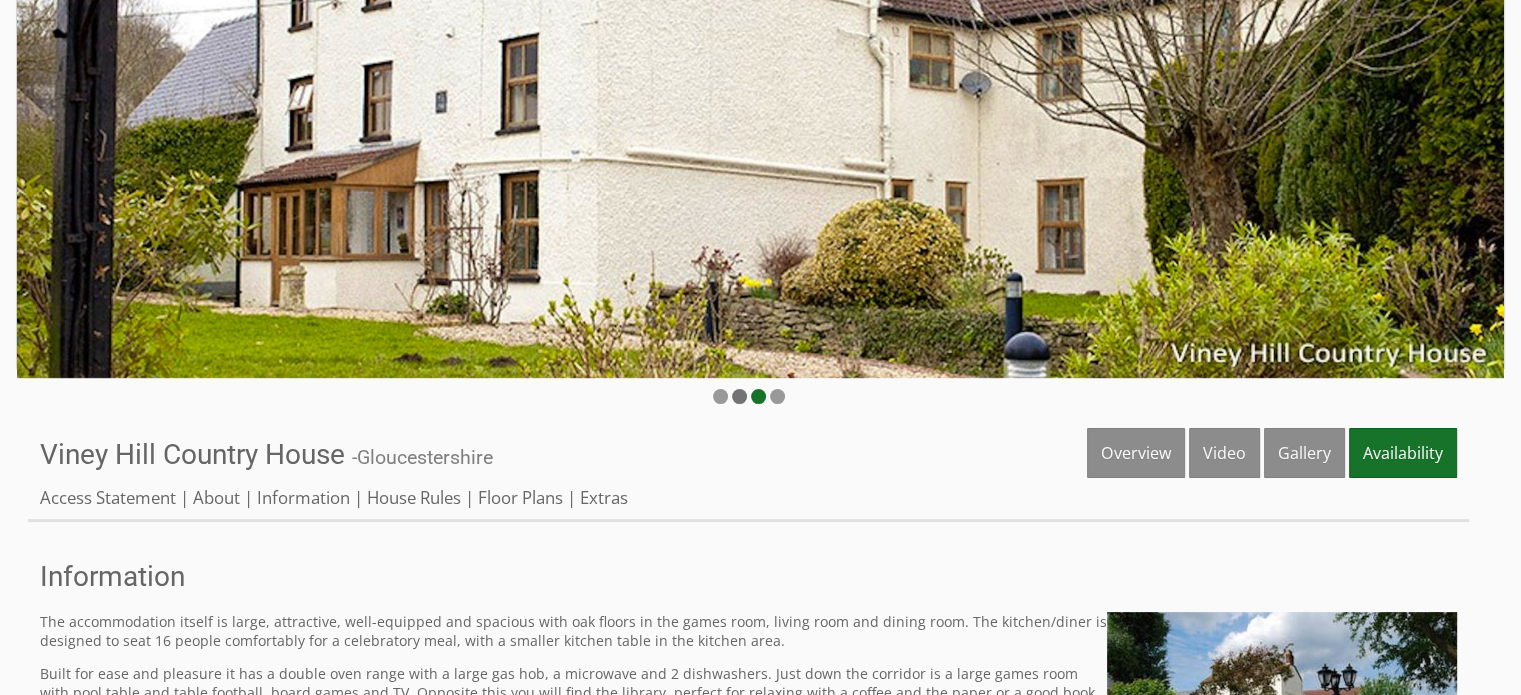 click at bounding box center (739, 396) 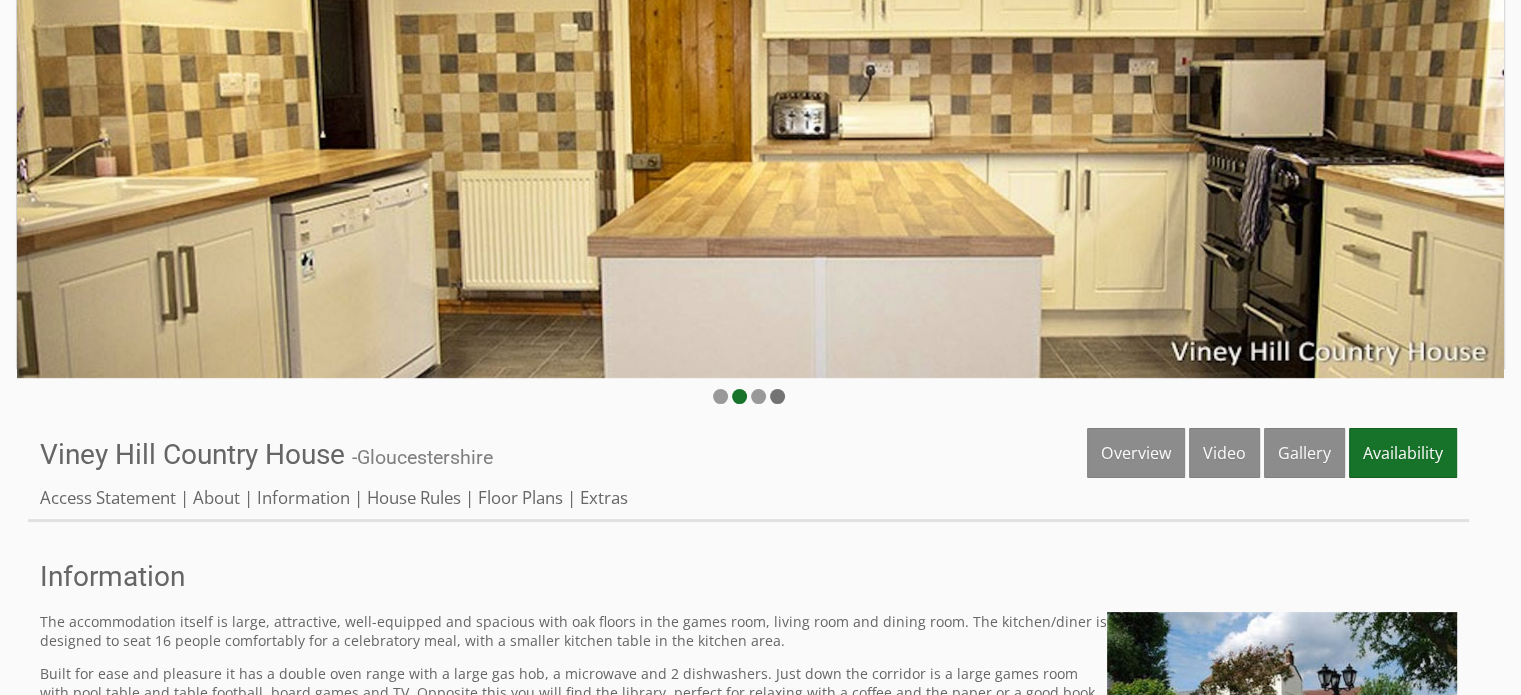 click at bounding box center (777, 396) 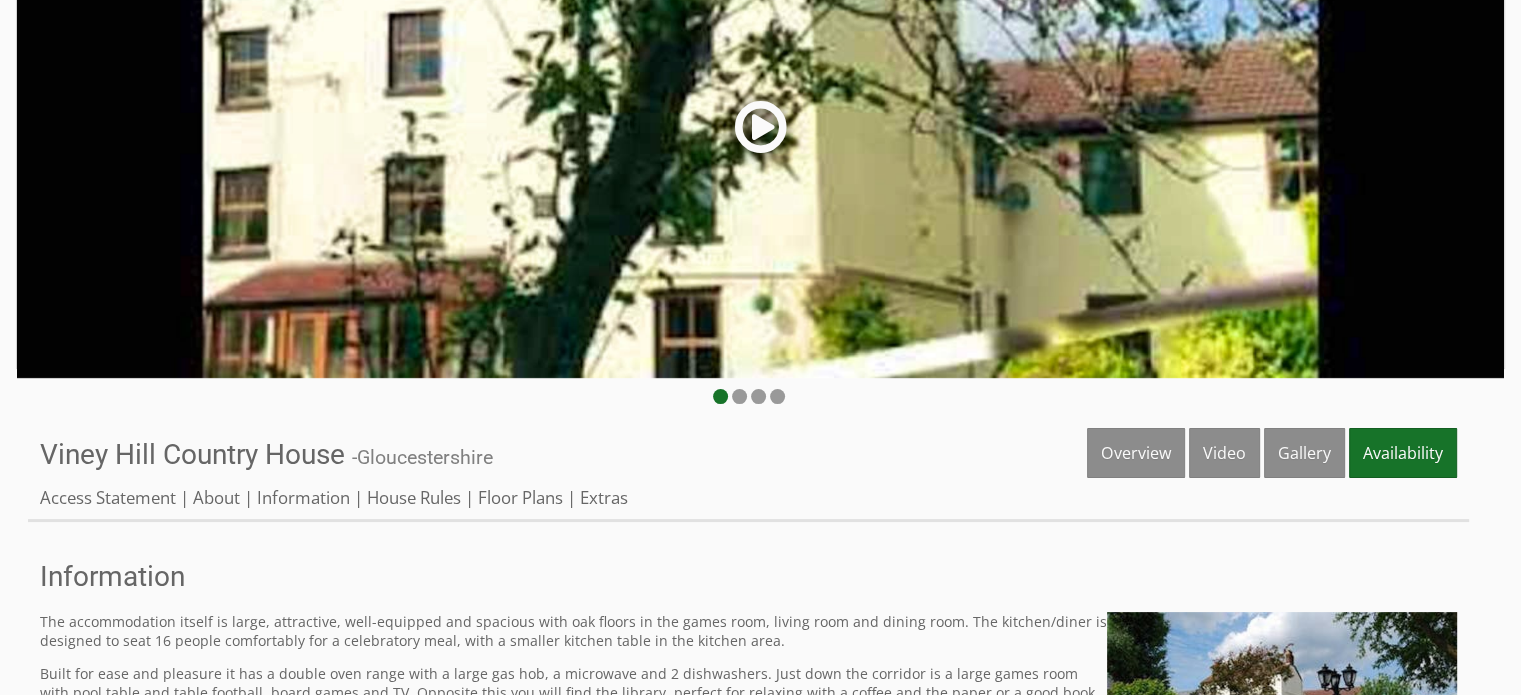 click at bounding box center [761, 134] 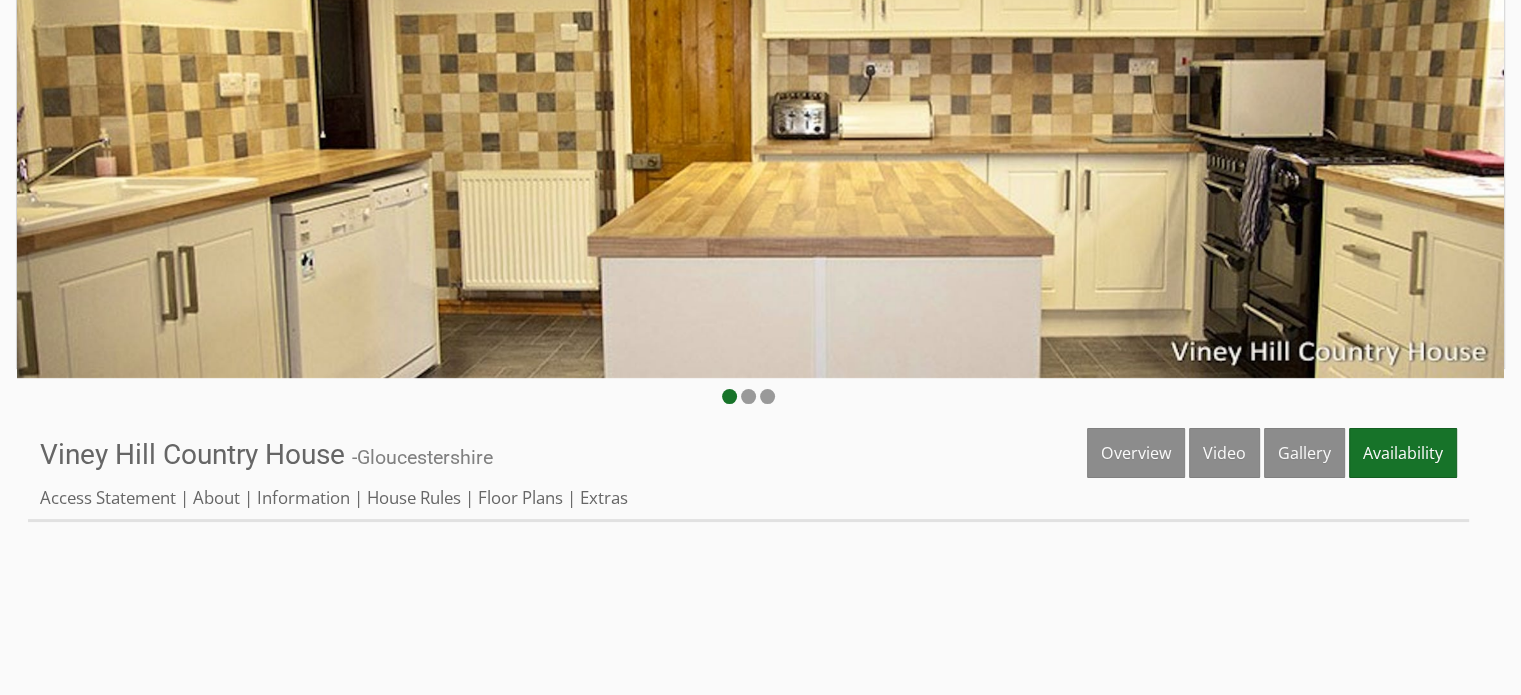 scroll, scrollTop: 840, scrollLeft: 0, axis: vertical 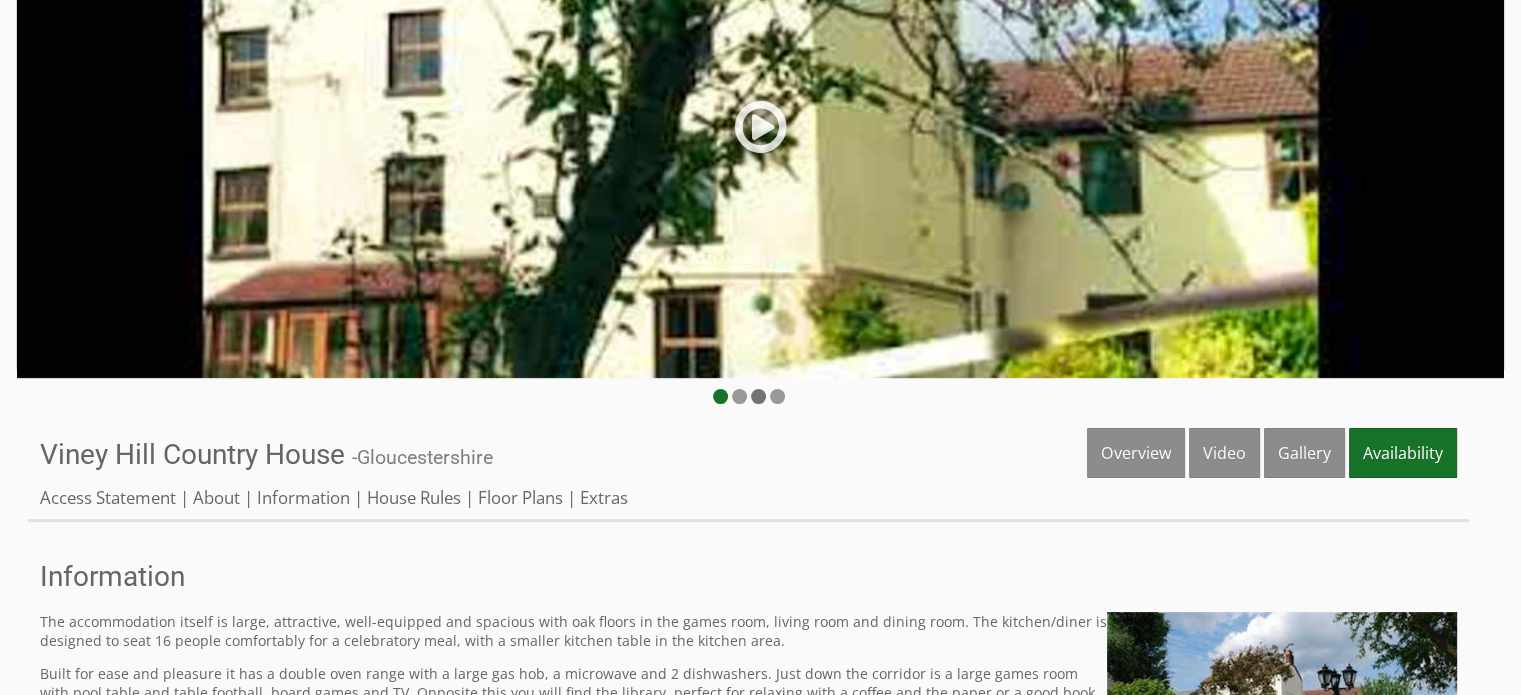 click at bounding box center [758, 396] 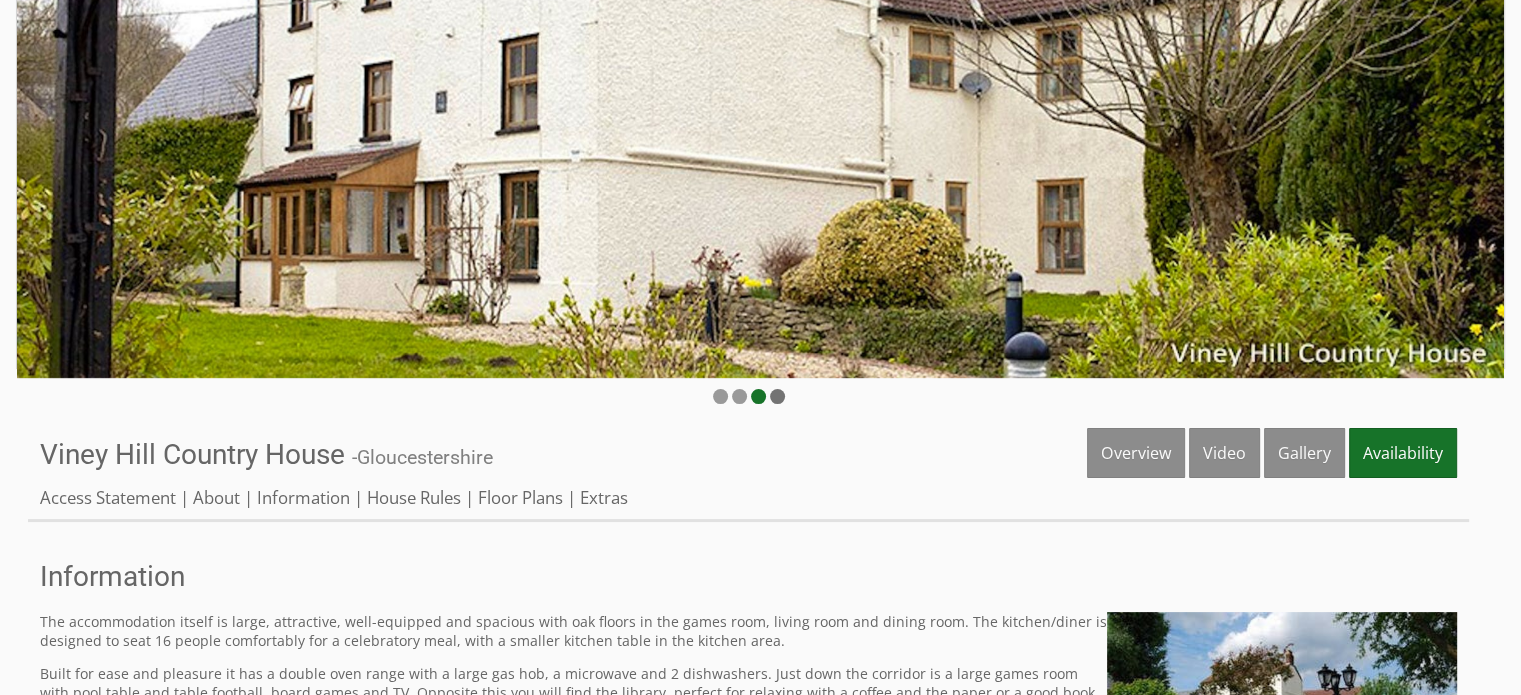 click at bounding box center (777, 396) 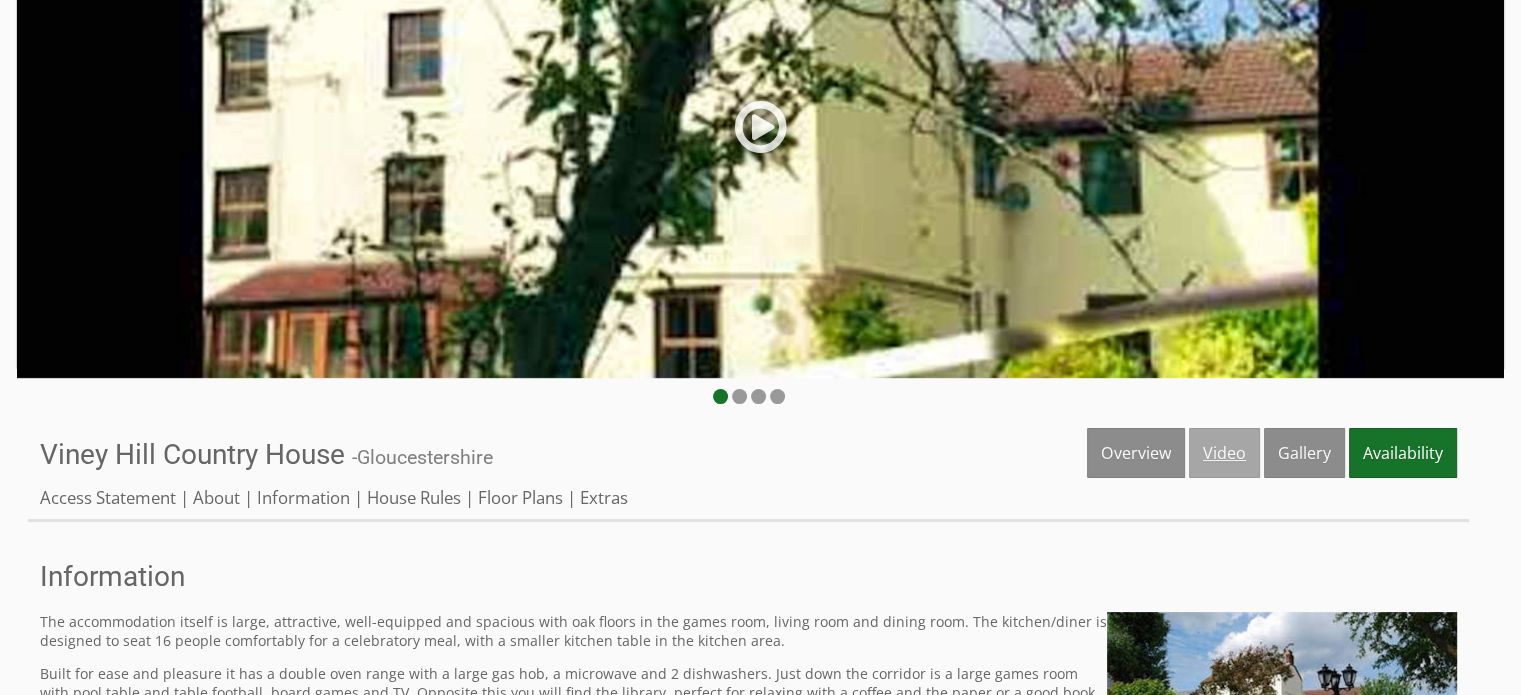 click on "Video" at bounding box center [1224, 453] 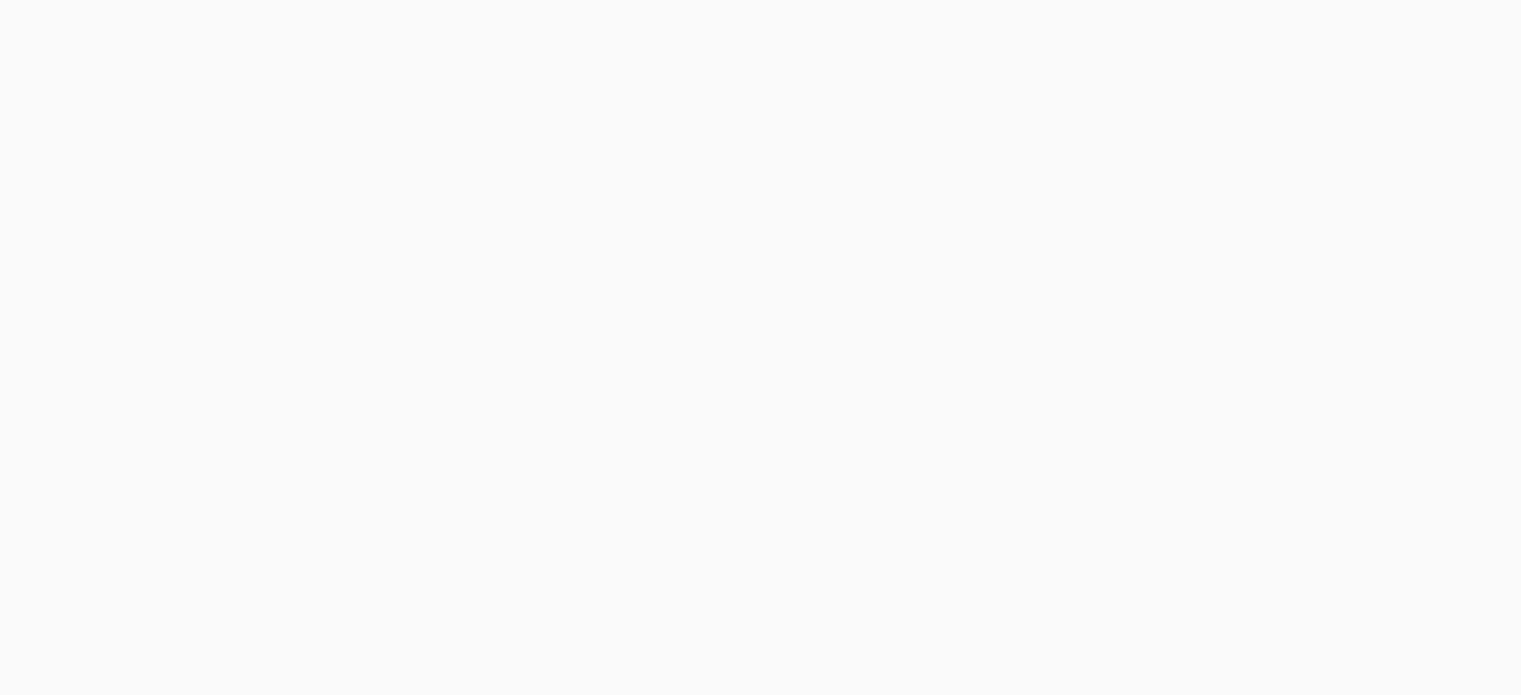 scroll, scrollTop: 2100, scrollLeft: 0, axis: vertical 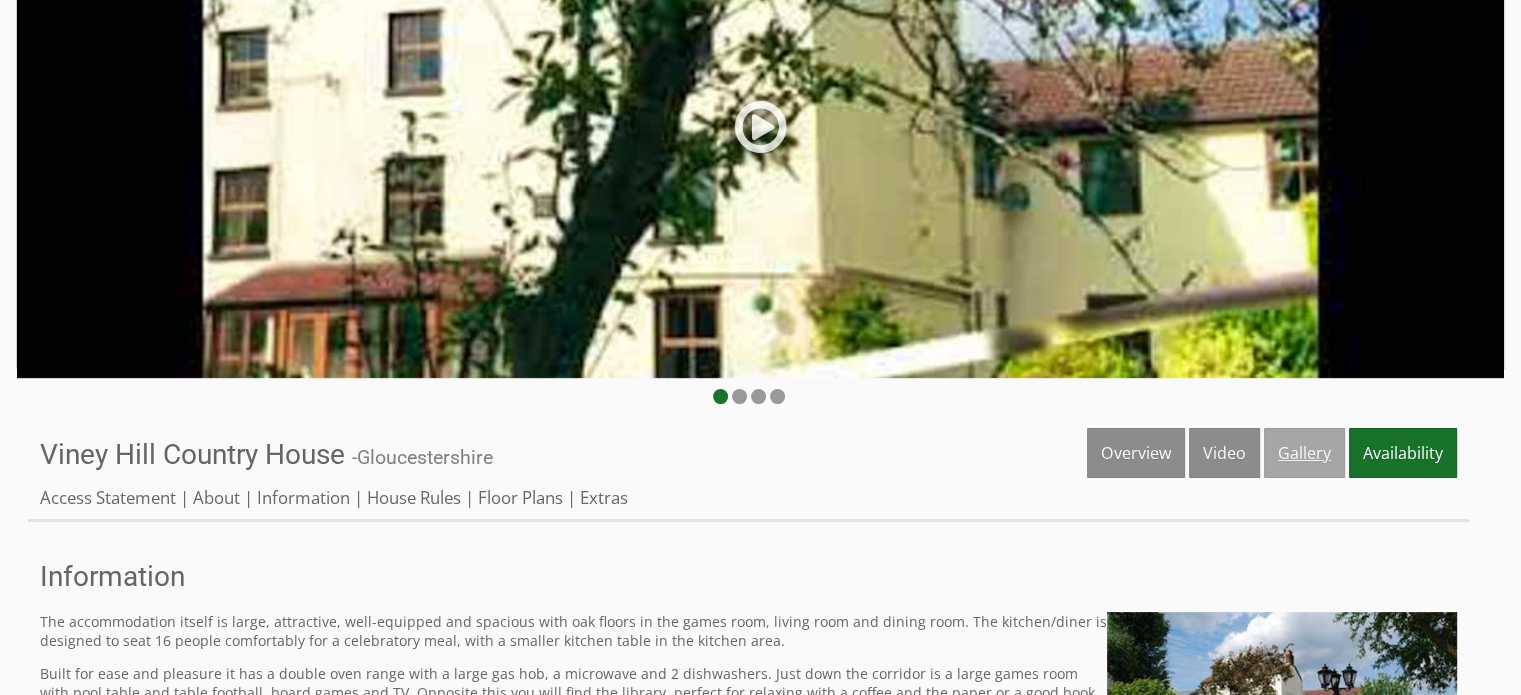 click on "Gallery" at bounding box center [1304, 453] 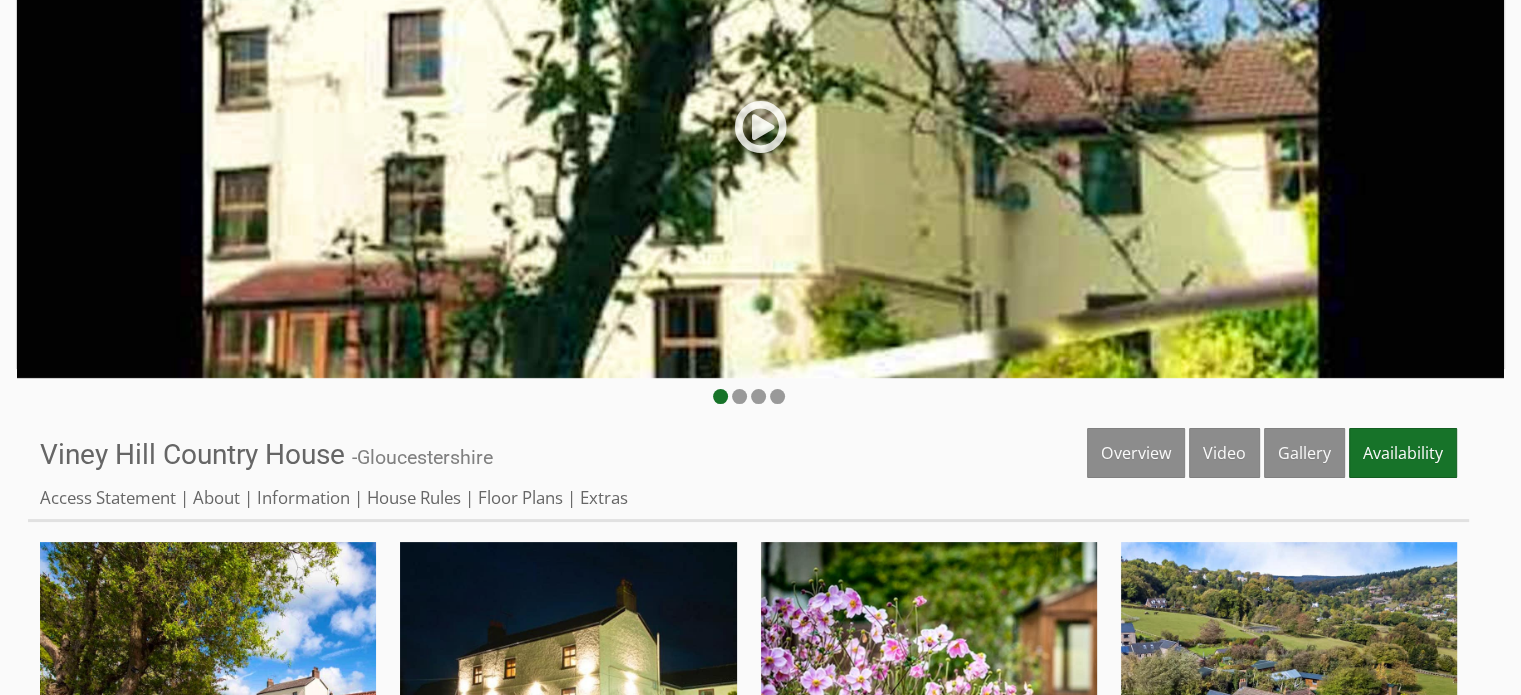scroll, scrollTop: 700, scrollLeft: 0, axis: vertical 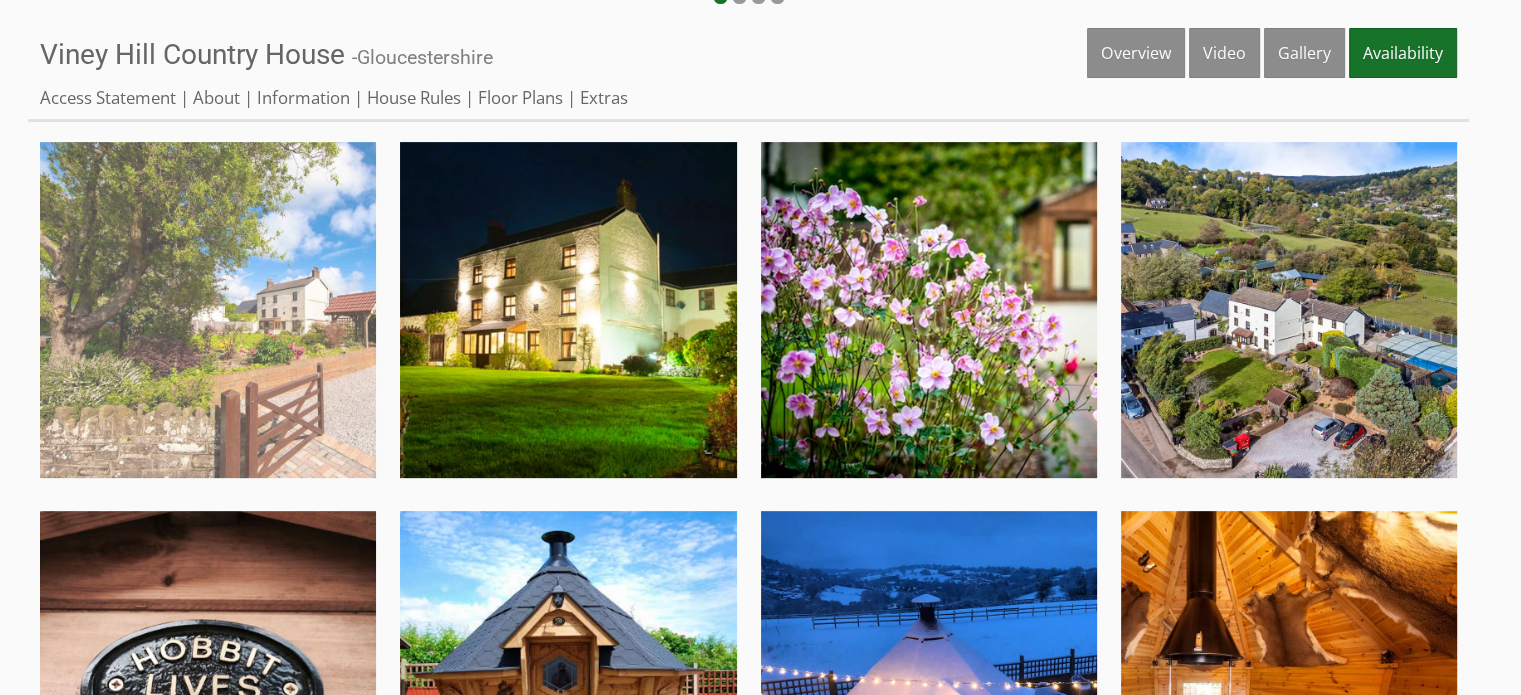 click at bounding box center [208, 310] 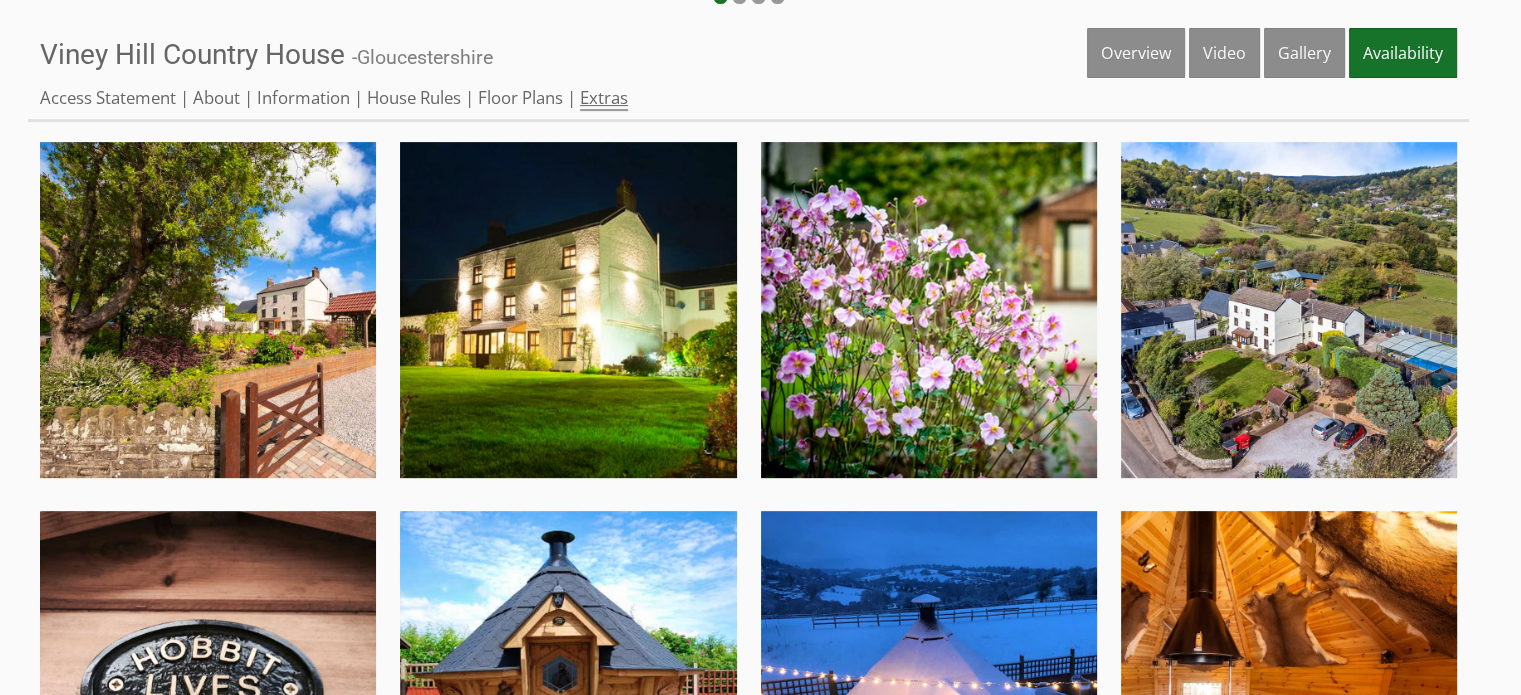 click on "Extras" at bounding box center [604, 98] 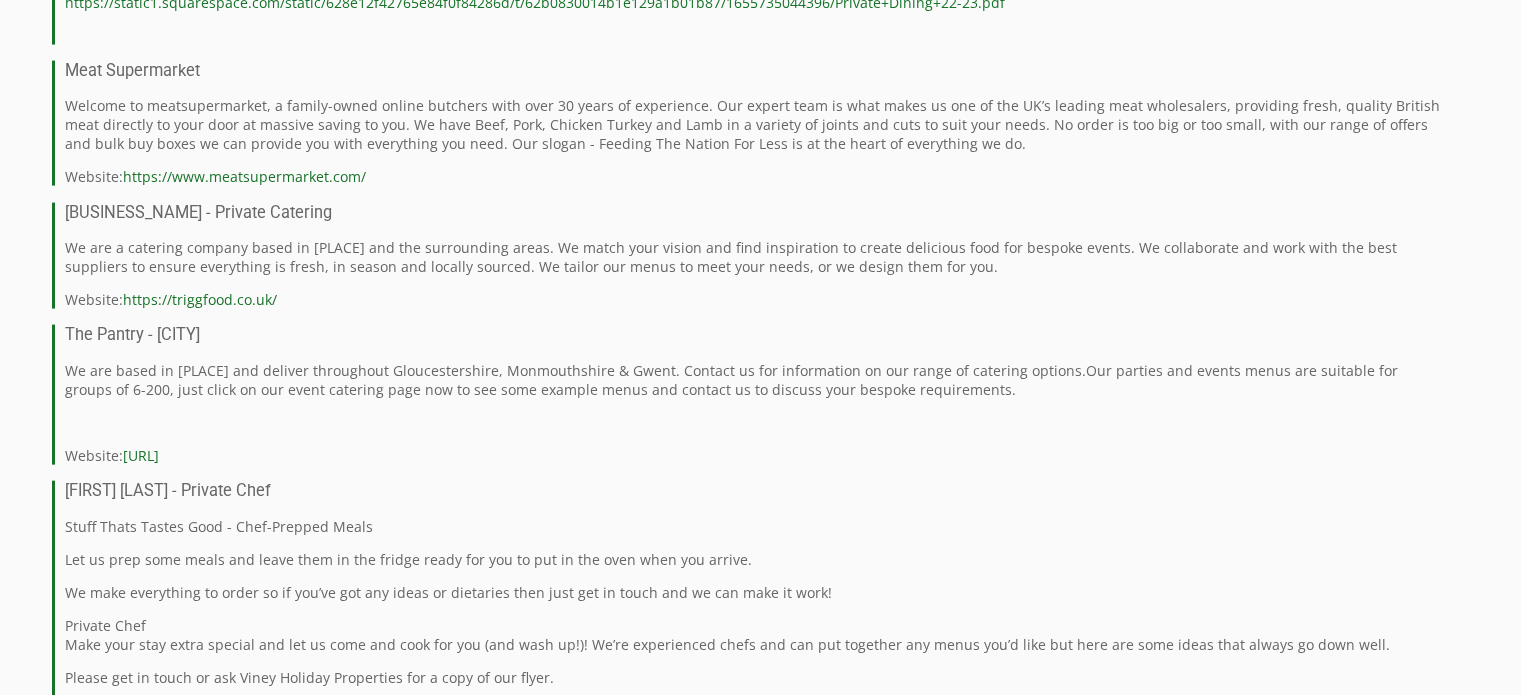 scroll, scrollTop: 4300, scrollLeft: 0, axis: vertical 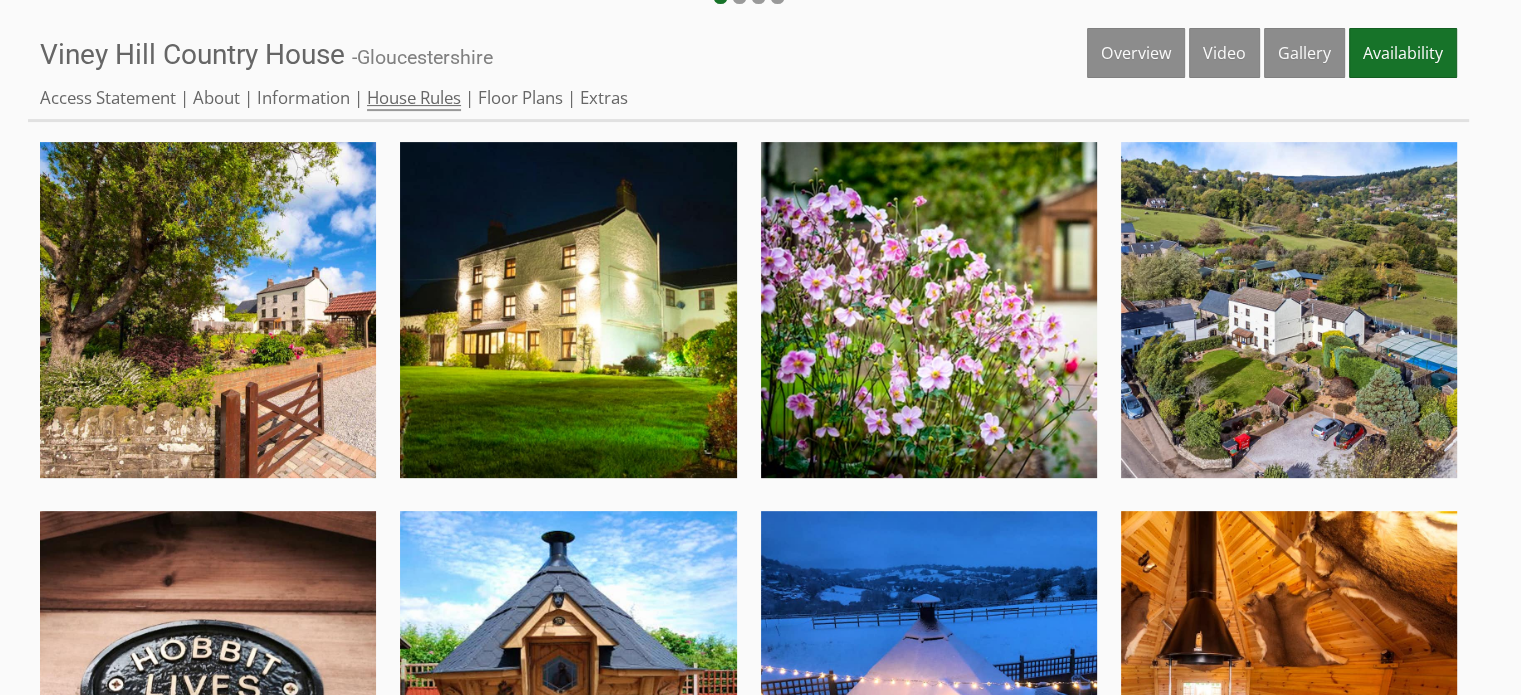 click on "House Rules" at bounding box center (414, 98) 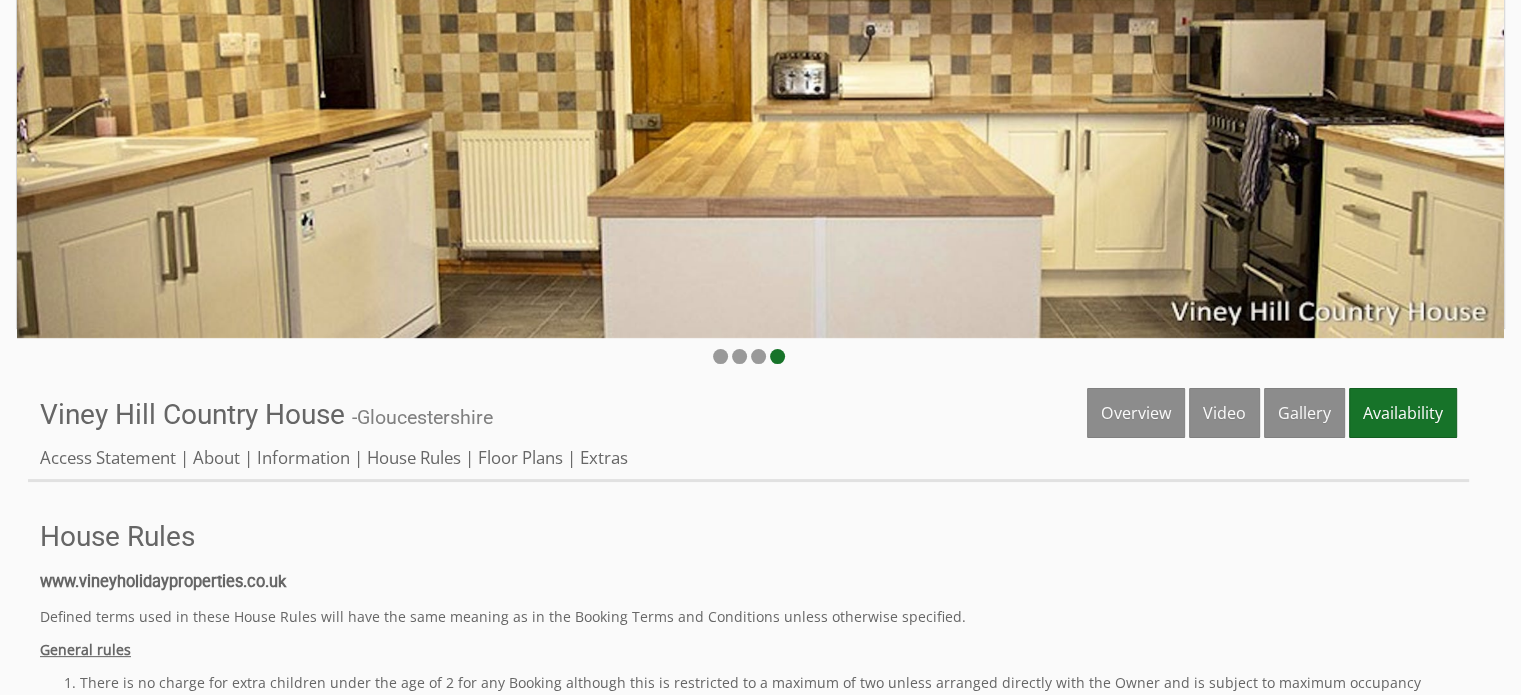 scroll, scrollTop: 572, scrollLeft: 0, axis: vertical 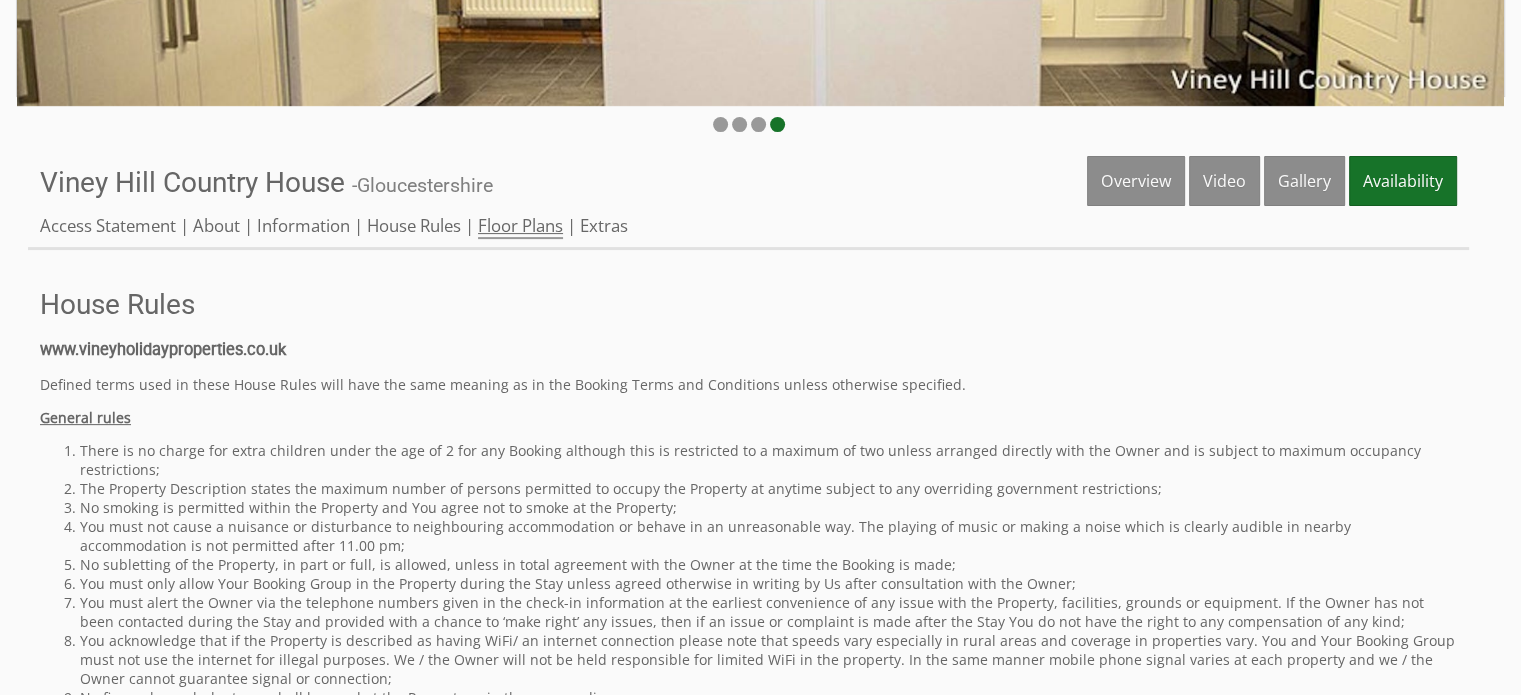 click on "Floor Plans" at bounding box center (520, 226) 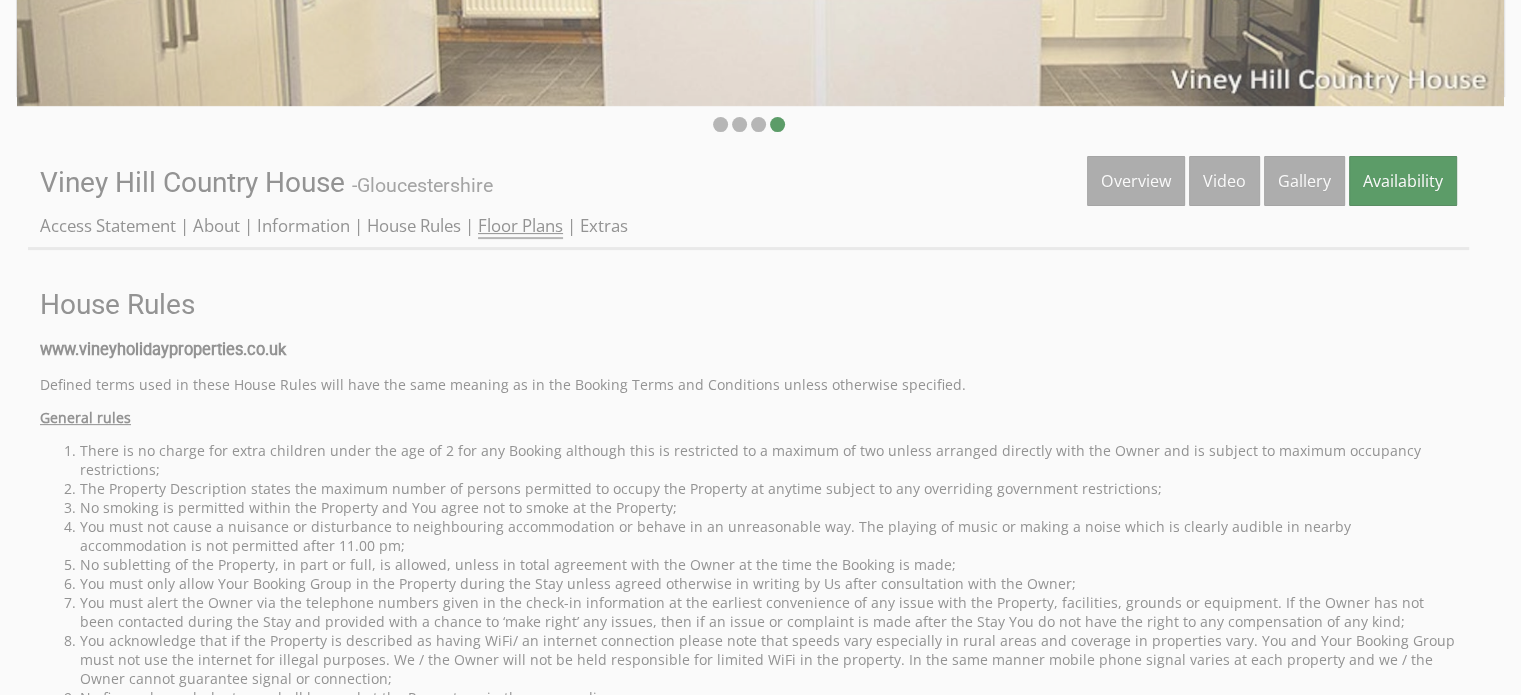 scroll, scrollTop: 0, scrollLeft: 0, axis: both 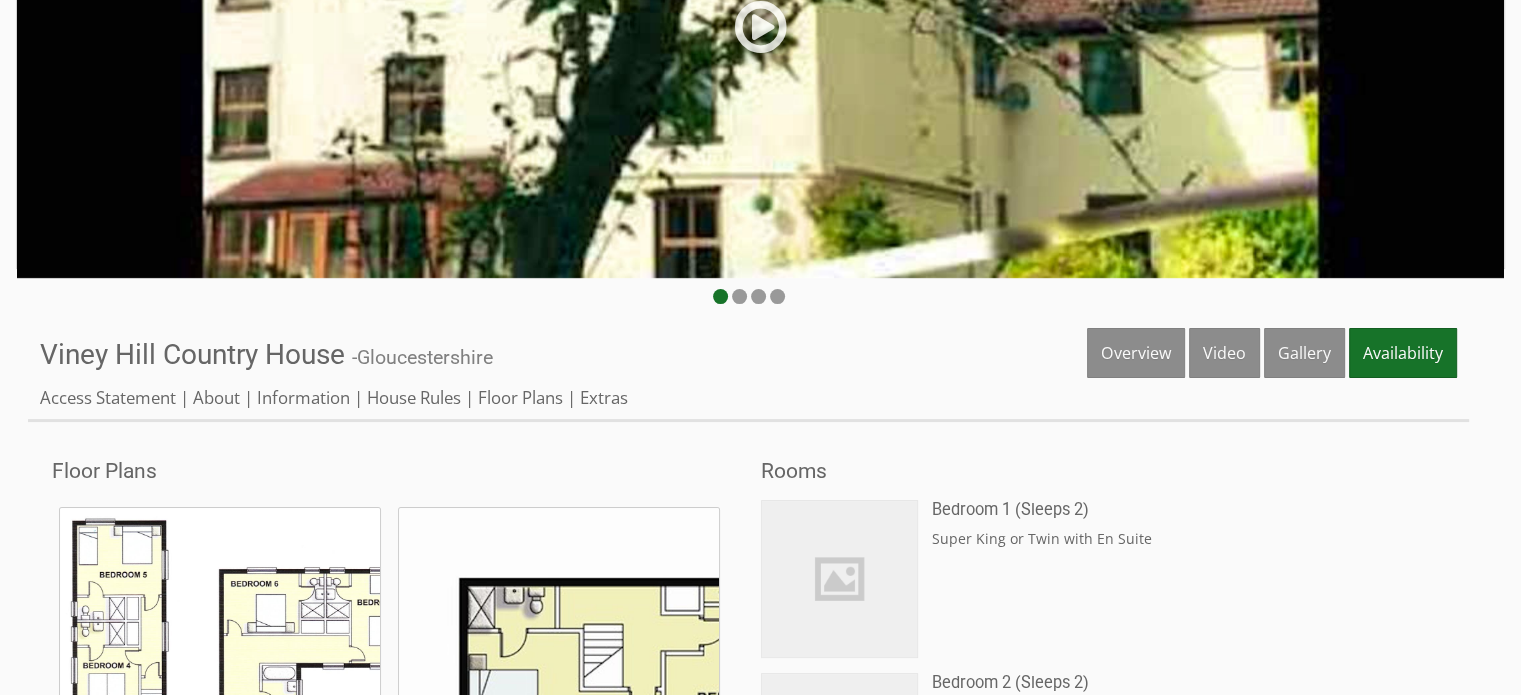 click on "Properties
Viney Hill Country House
-  Gloucestershire
Overview
Video
Gallery
Availability
Access Statement
About
Information
House Rules
Floor Plans
Extras" at bounding box center (748, 375) 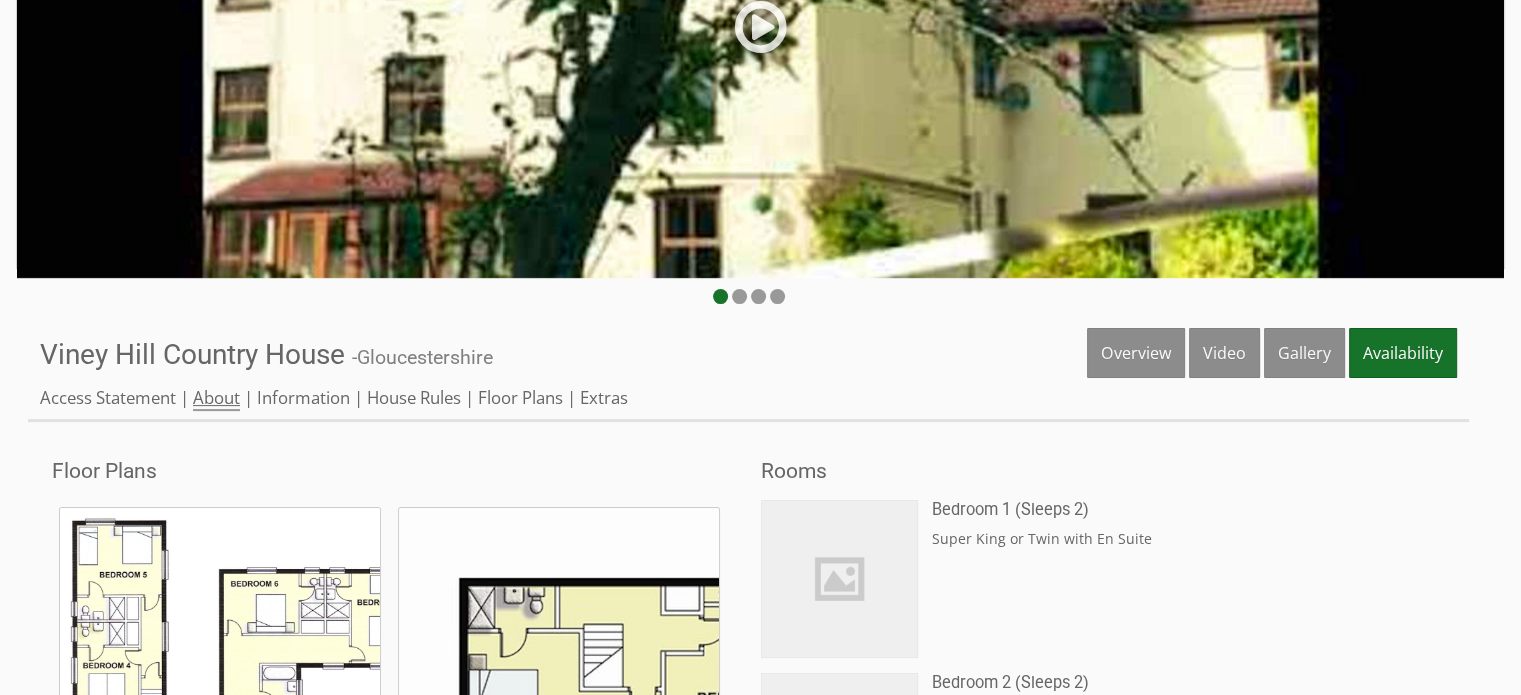 click on "About" at bounding box center (216, 398) 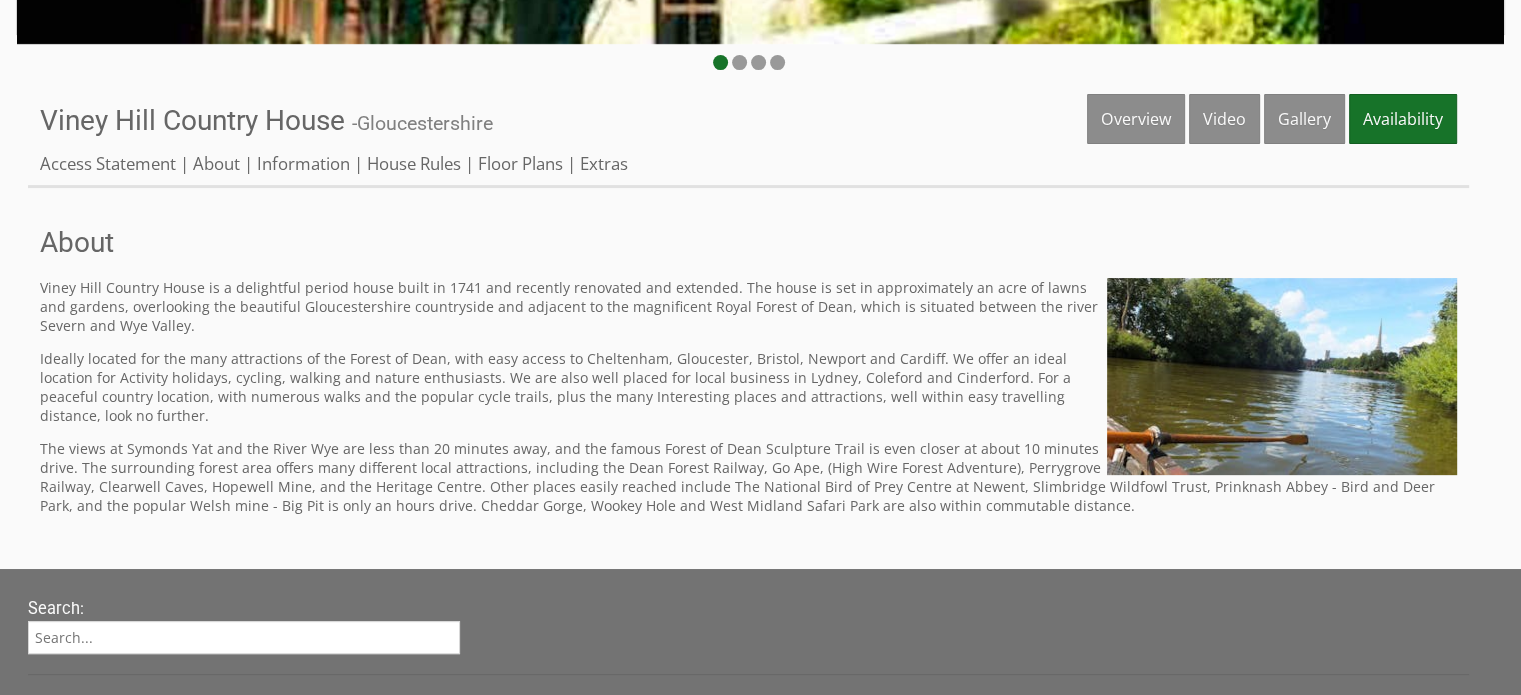 scroll, scrollTop: 700, scrollLeft: 0, axis: vertical 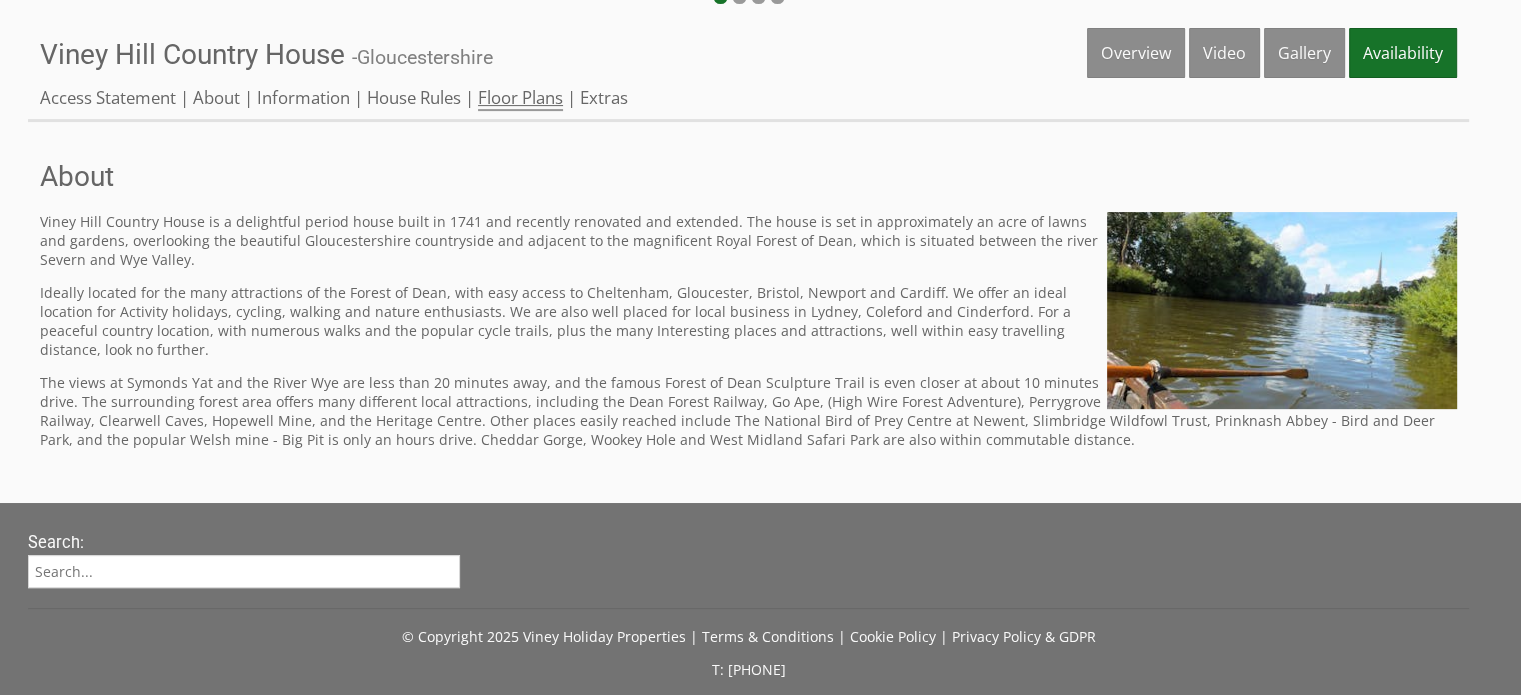 click on "Floor Plans" at bounding box center [520, 98] 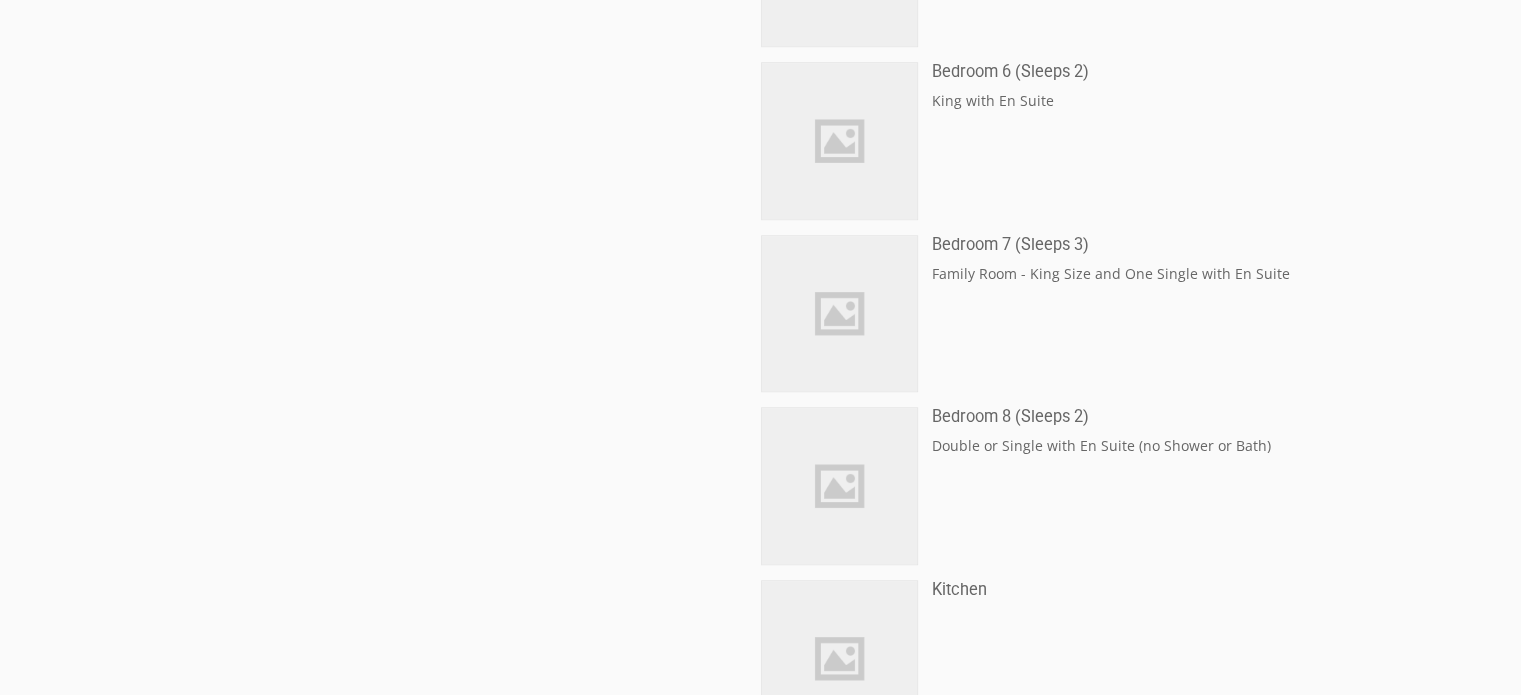 scroll, scrollTop: 1800, scrollLeft: 0, axis: vertical 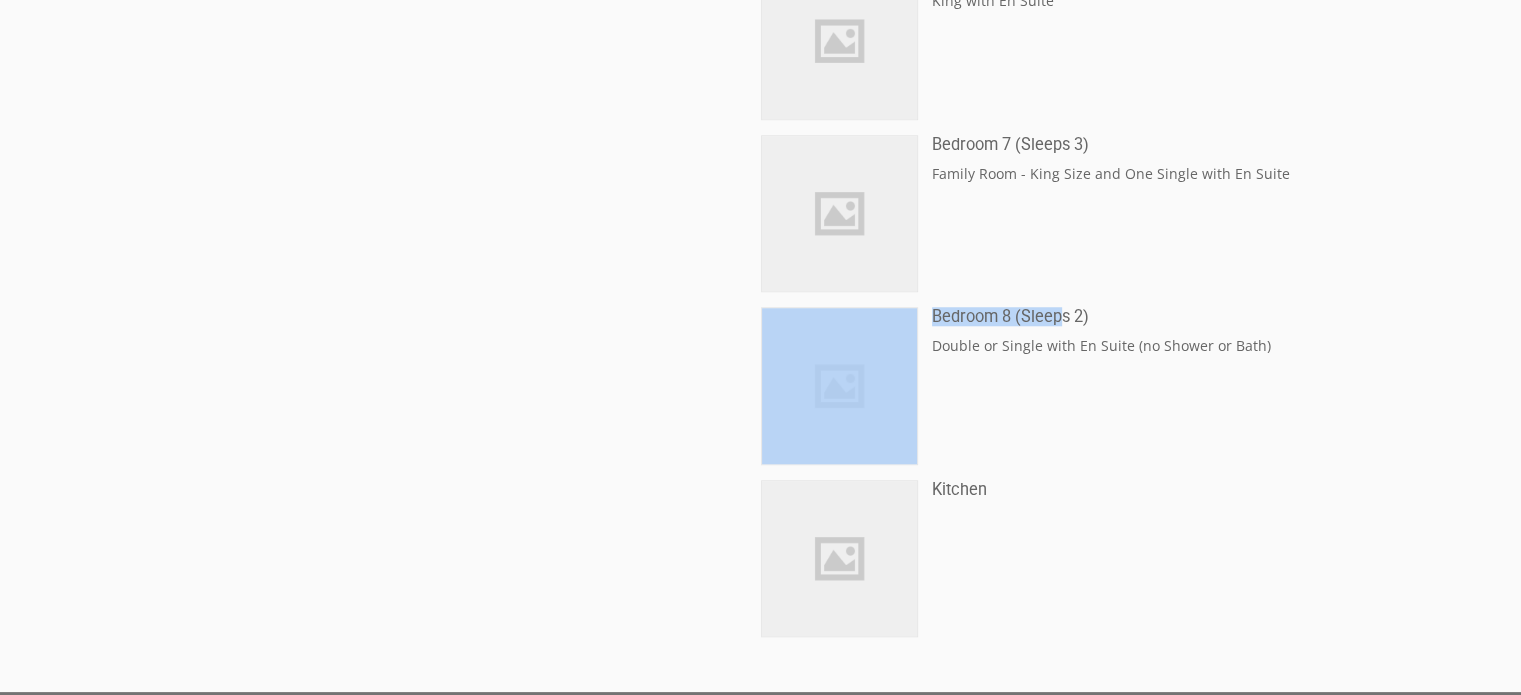 drag, startPoint x: 1058, startPoint y: 321, endPoint x: 913, endPoint y: 305, distance: 145.88008 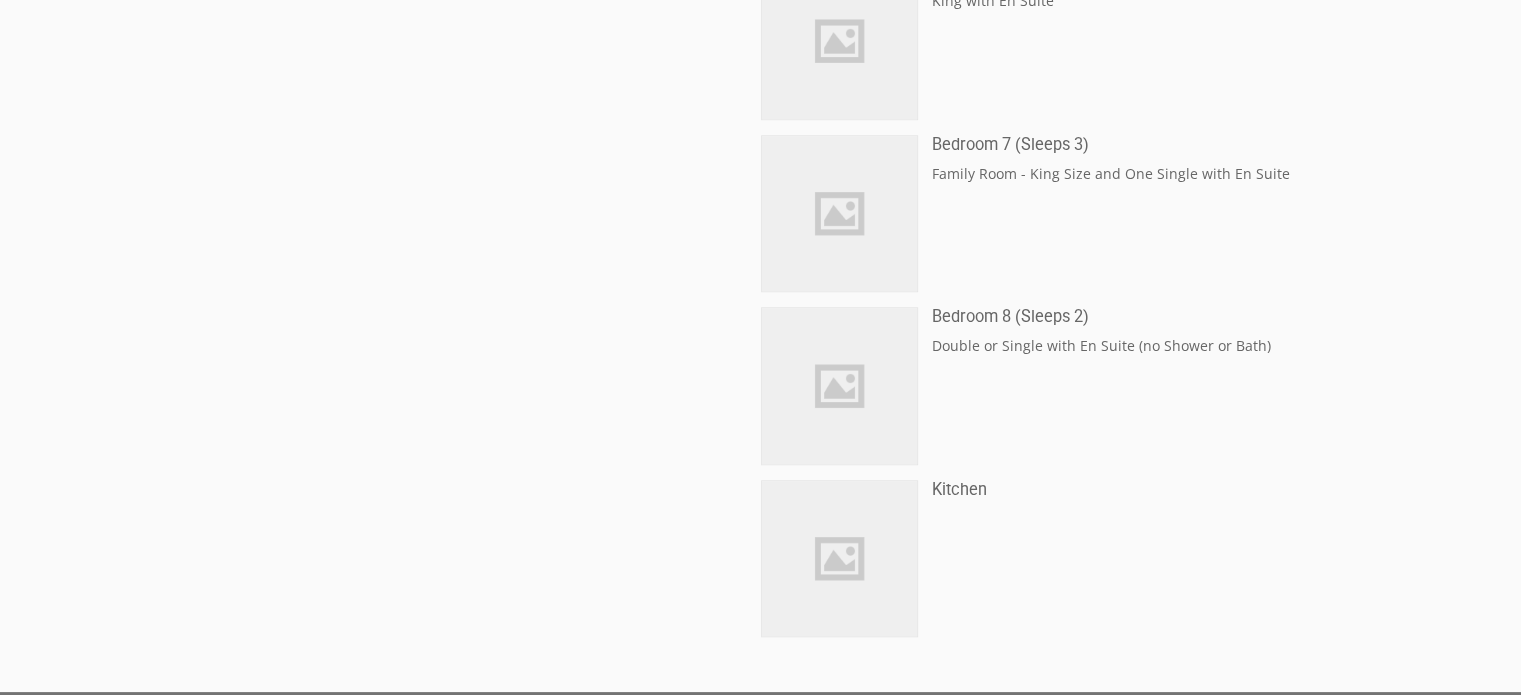 click on "We don't have an image of this room just yet, sorry.
Bedroom [NUMBER] (Sleeps [NUMBER])
Double or Single with En Suite (no Shower or Bath)" at bounding box center [1103, 385] 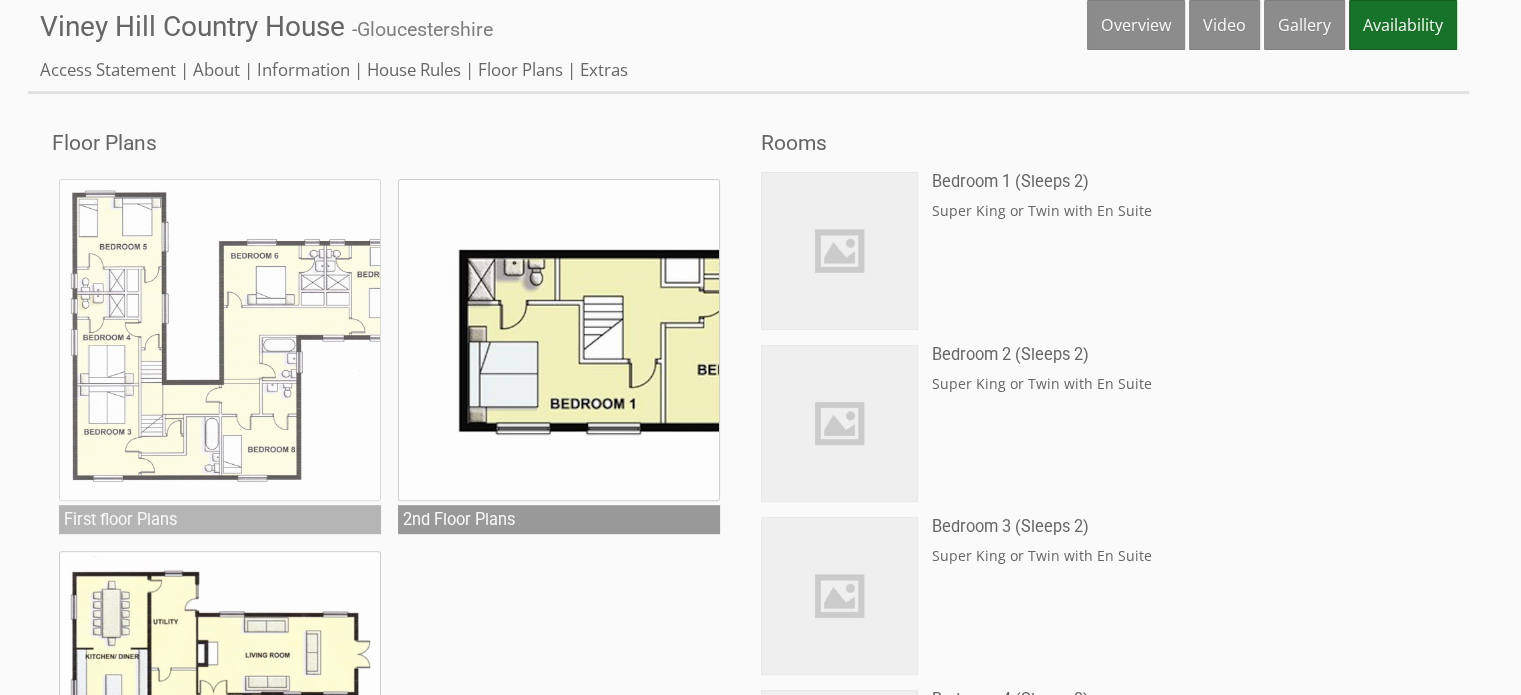 scroll, scrollTop: 1000, scrollLeft: 0, axis: vertical 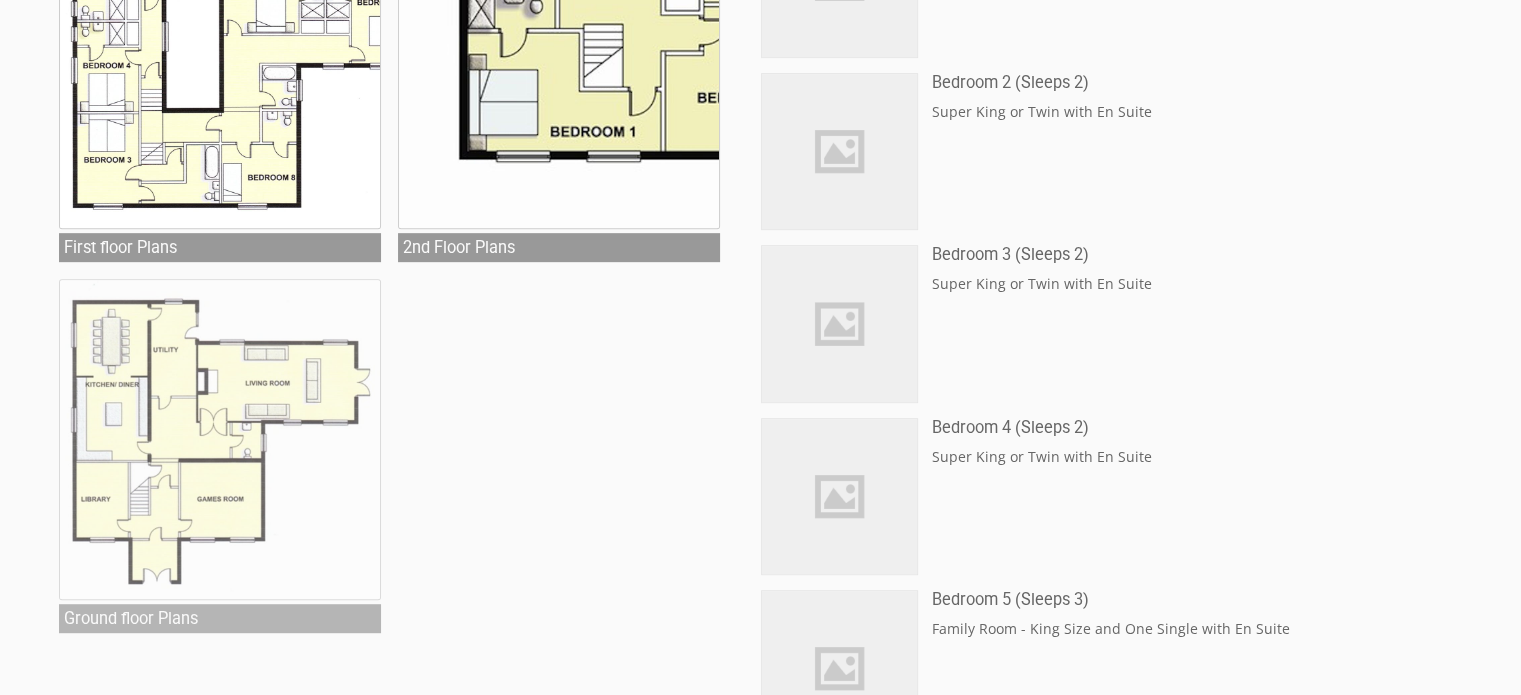 click at bounding box center [220, 440] 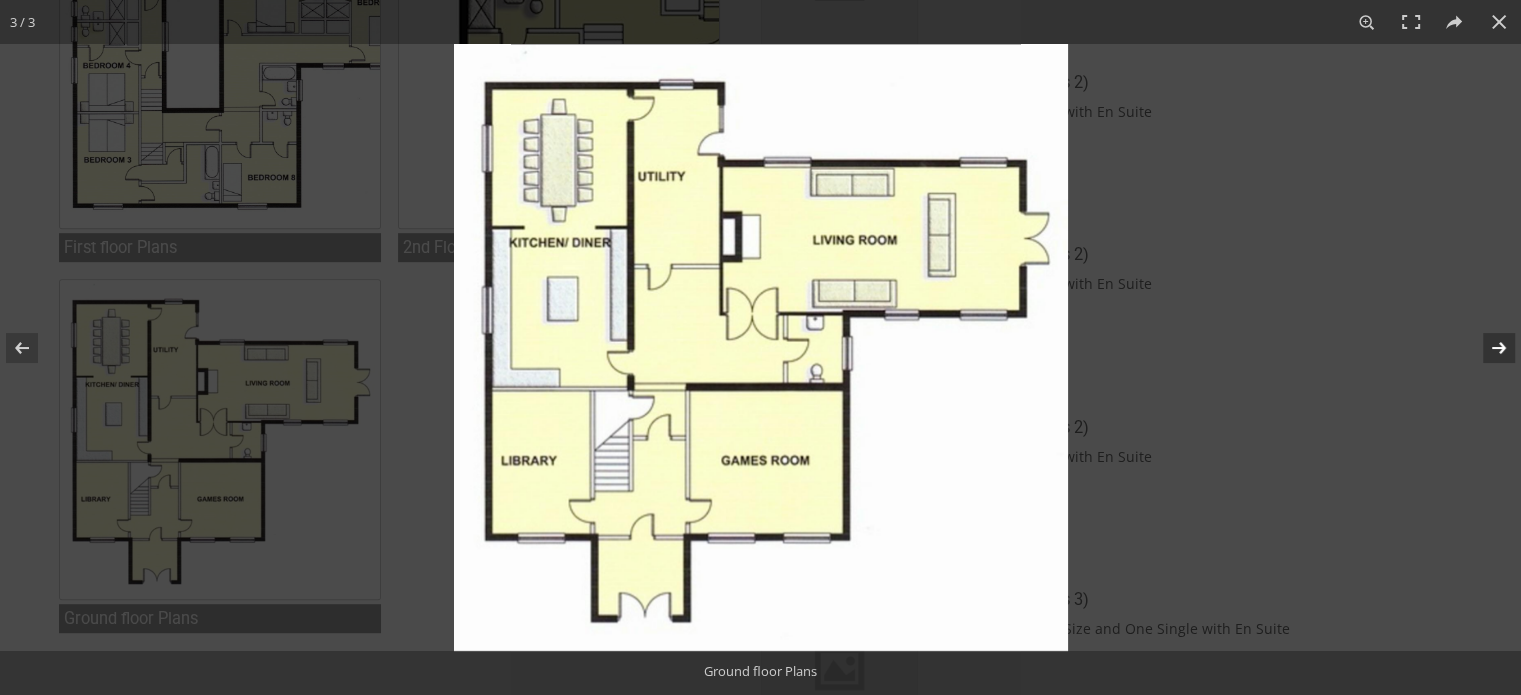 click at bounding box center (1486, 348) 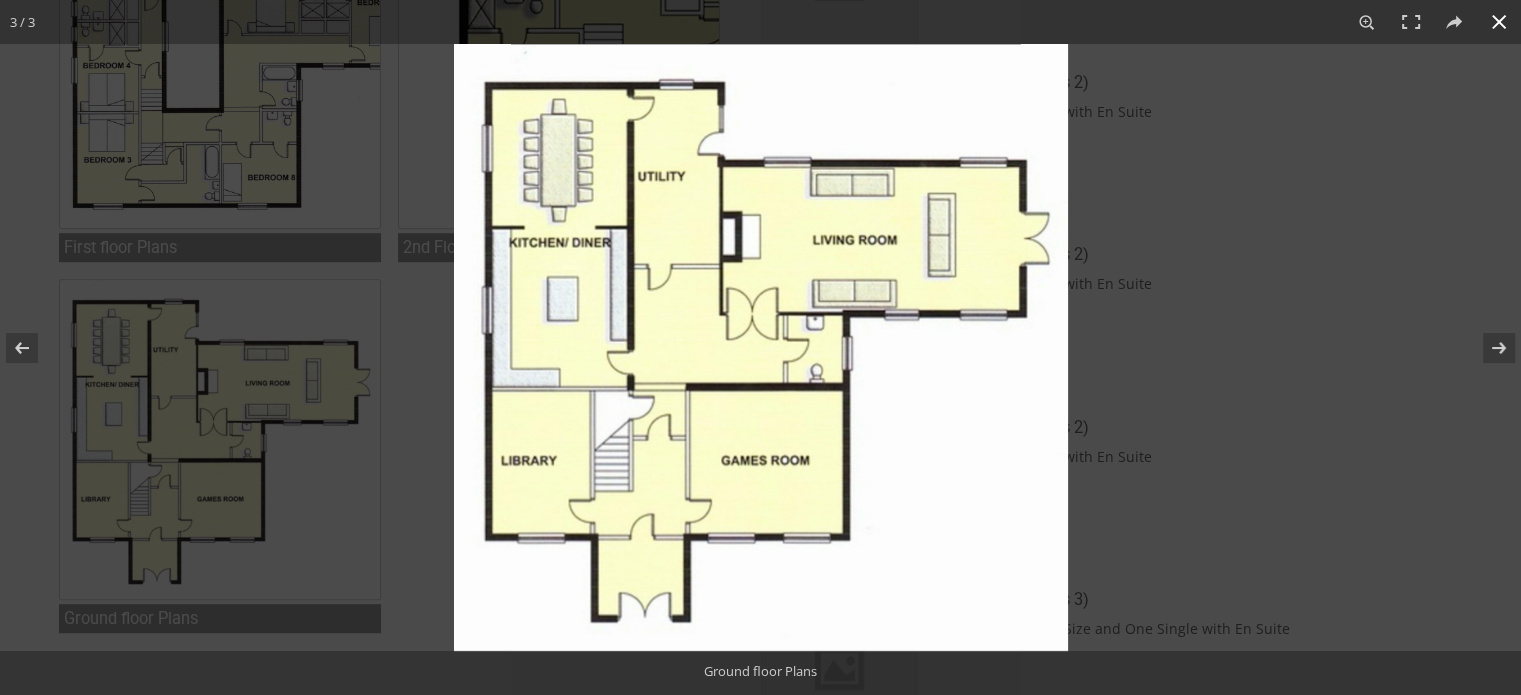 click at bounding box center [1214, 391] 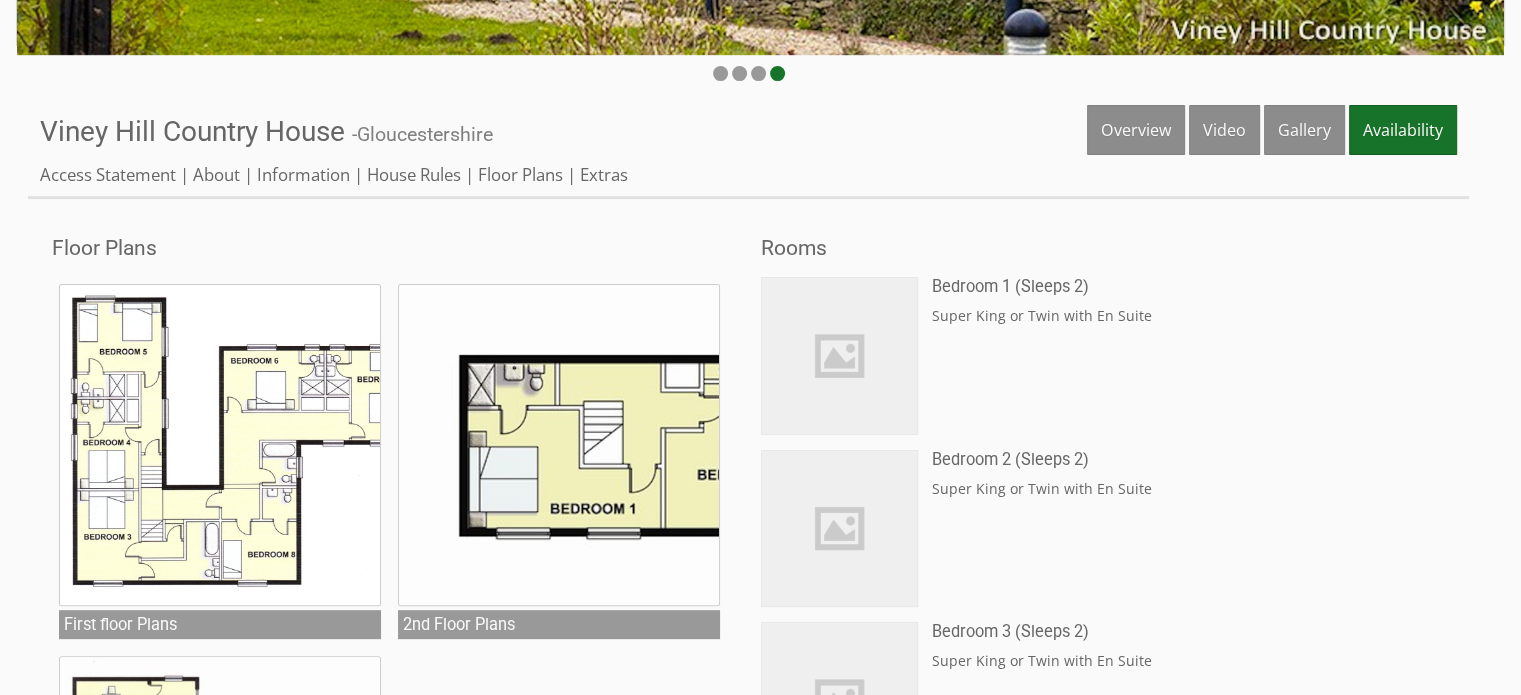 scroll, scrollTop: 594, scrollLeft: 0, axis: vertical 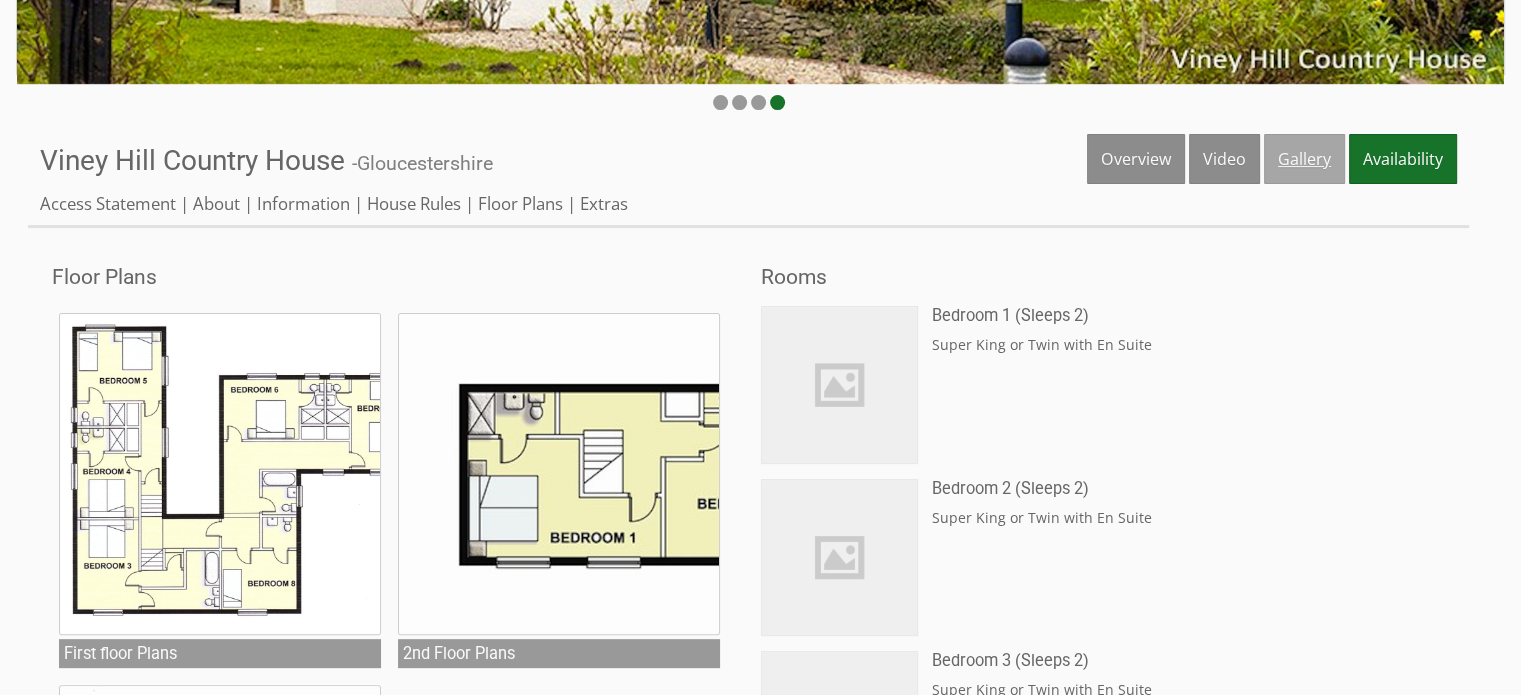 click on "Gallery" at bounding box center (1304, 159) 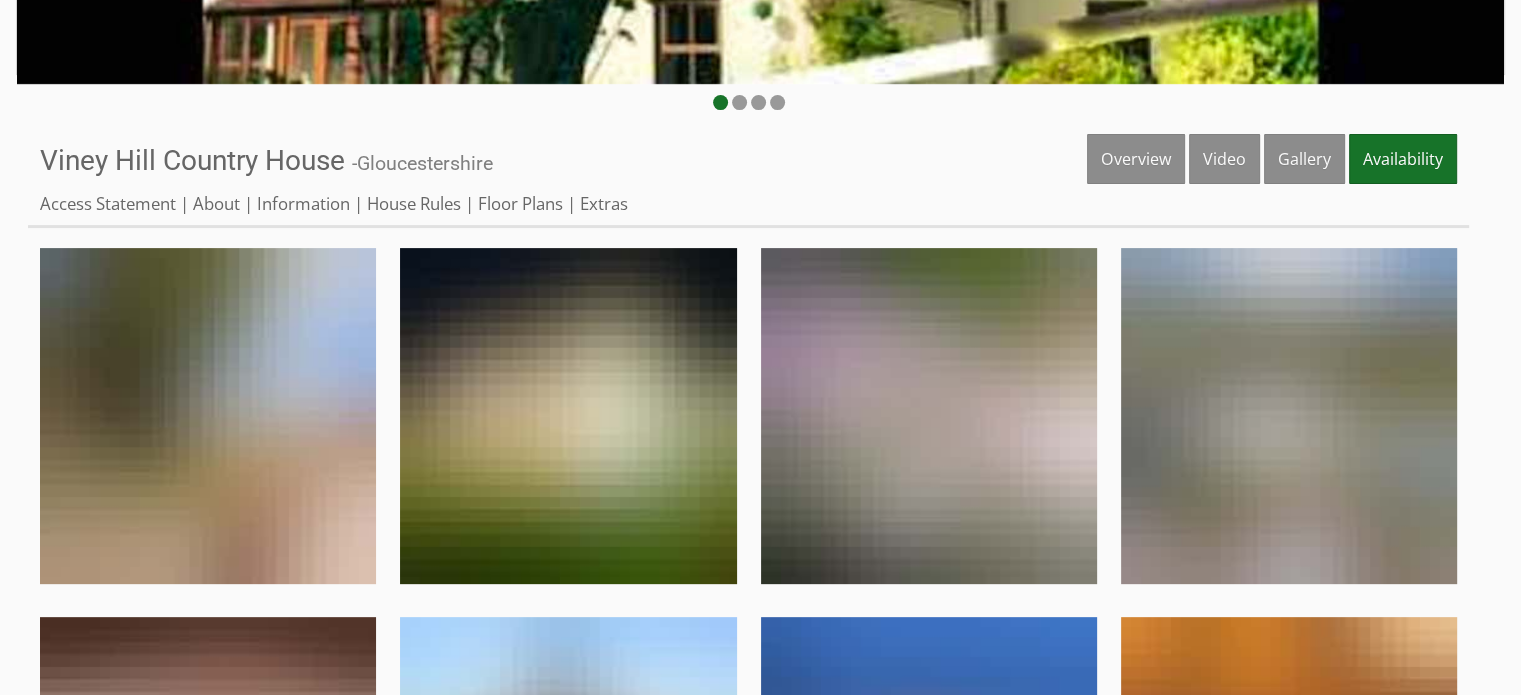 scroll, scrollTop: 0, scrollLeft: 0, axis: both 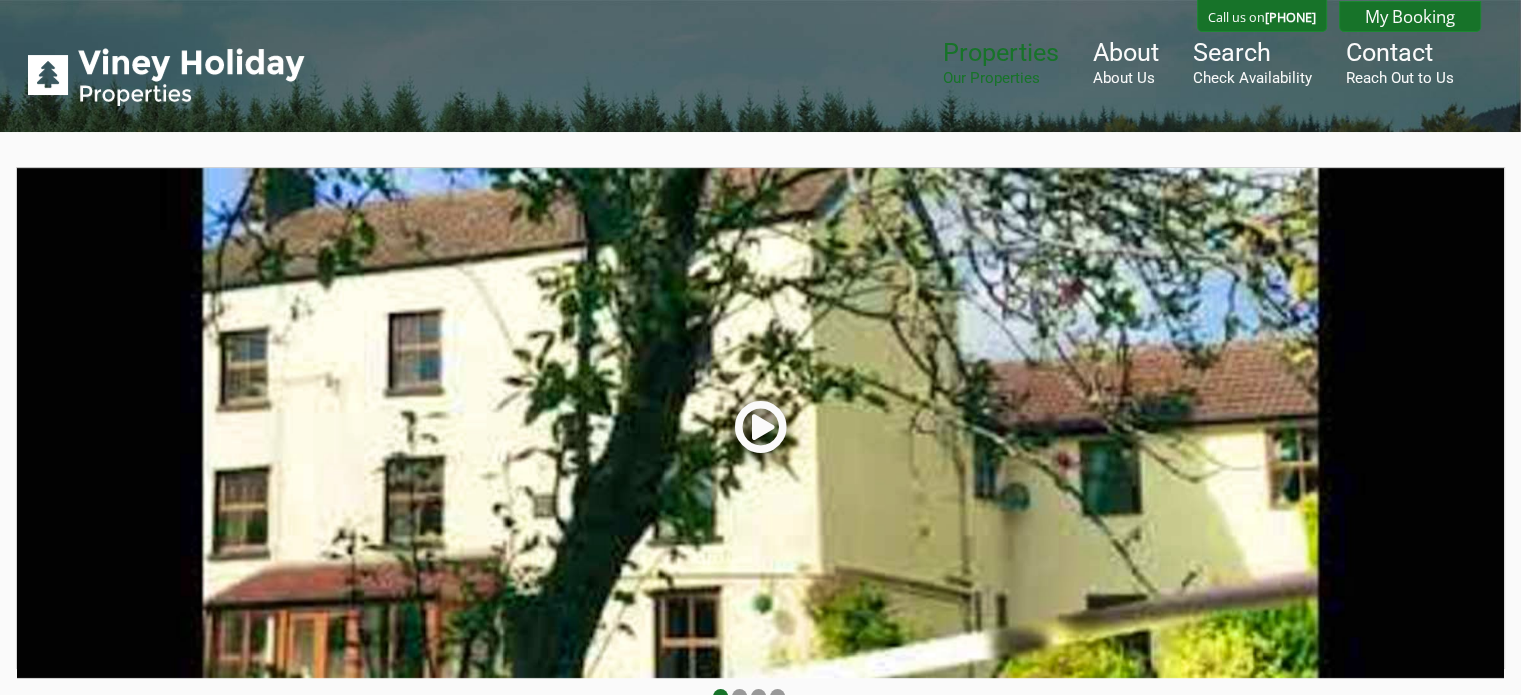 click at bounding box center (761, 434) 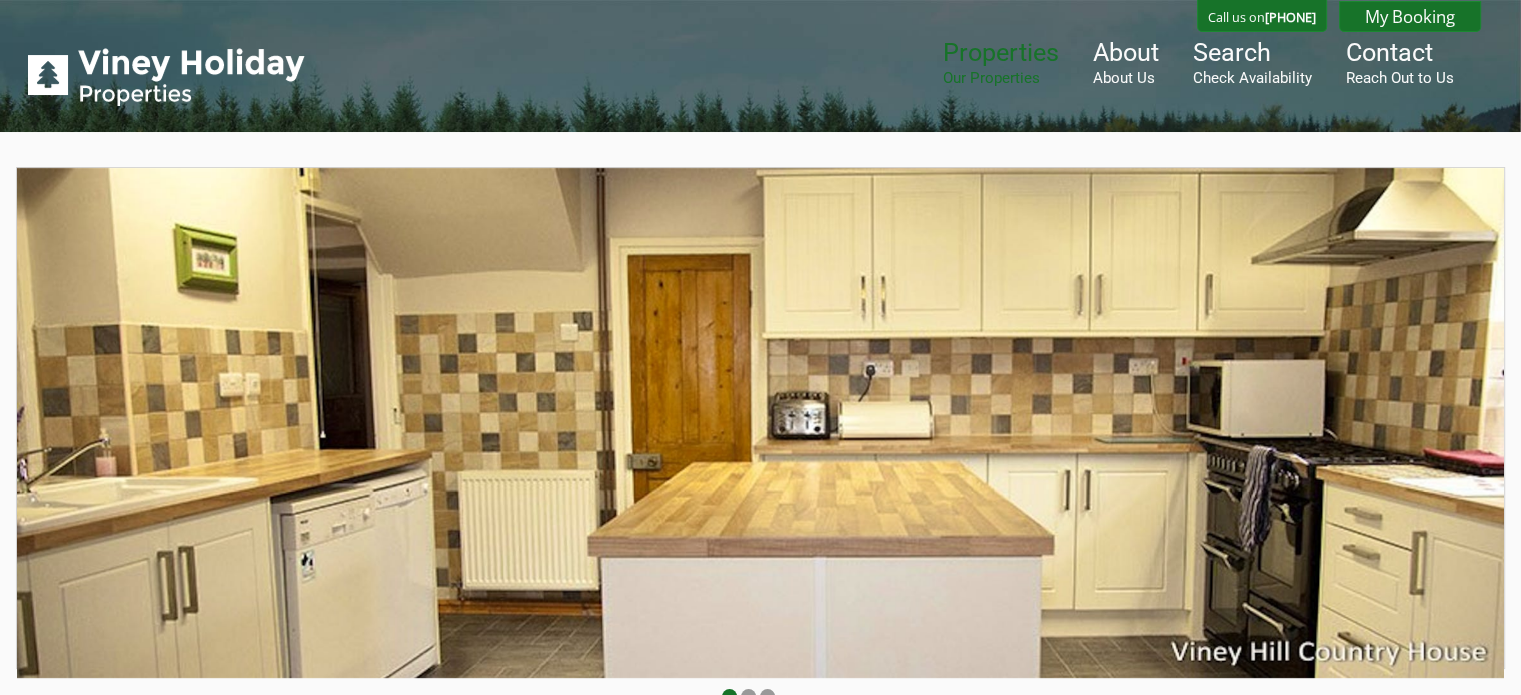 scroll, scrollTop: 840, scrollLeft: 0, axis: vertical 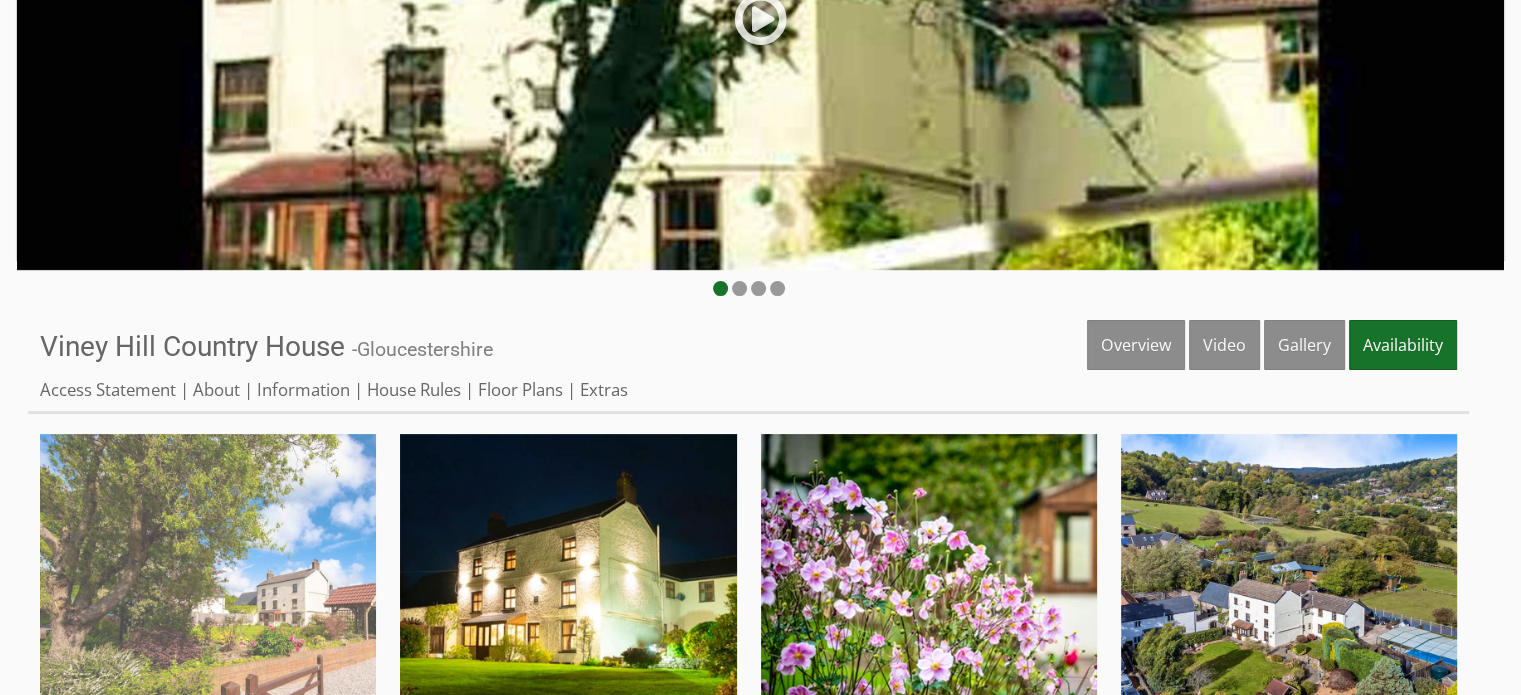 click at bounding box center [208, 602] 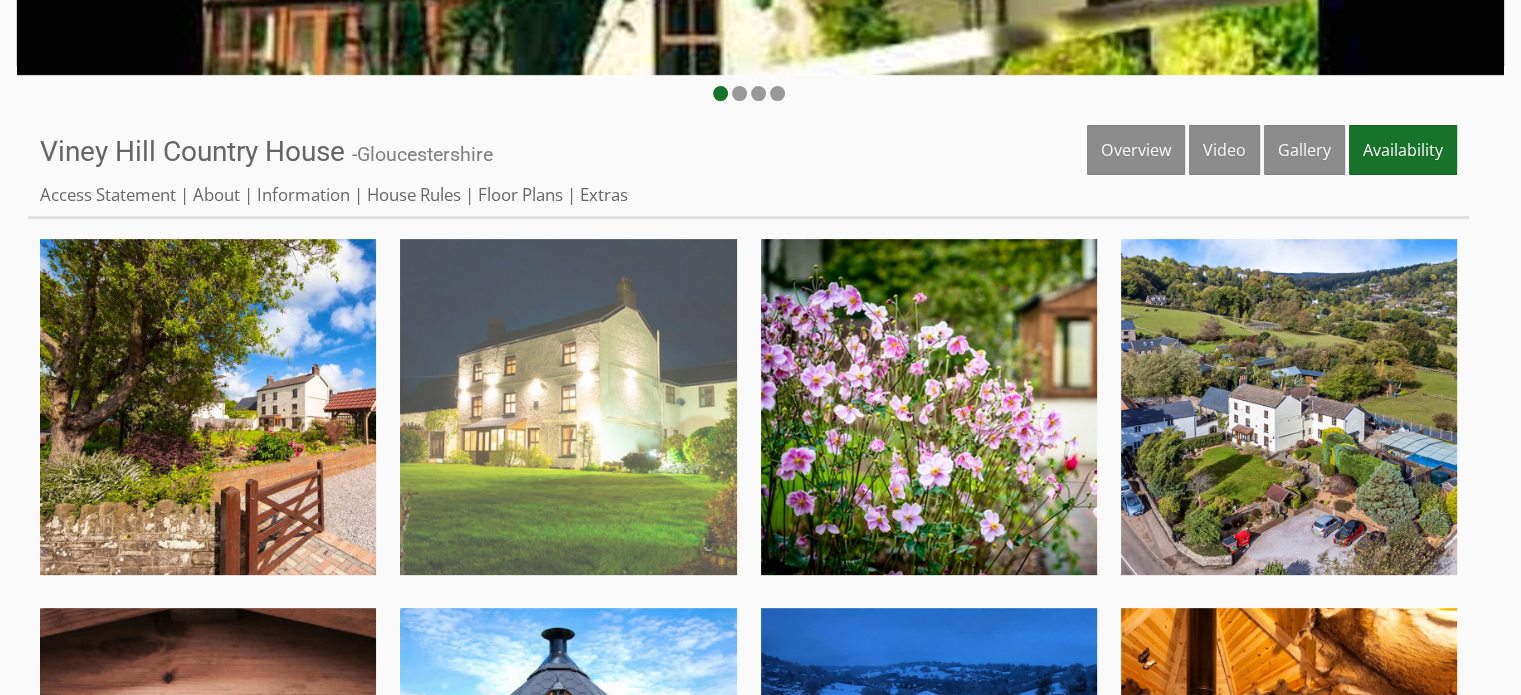 scroll, scrollTop: 608, scrollLeft: 0, axis: vertical 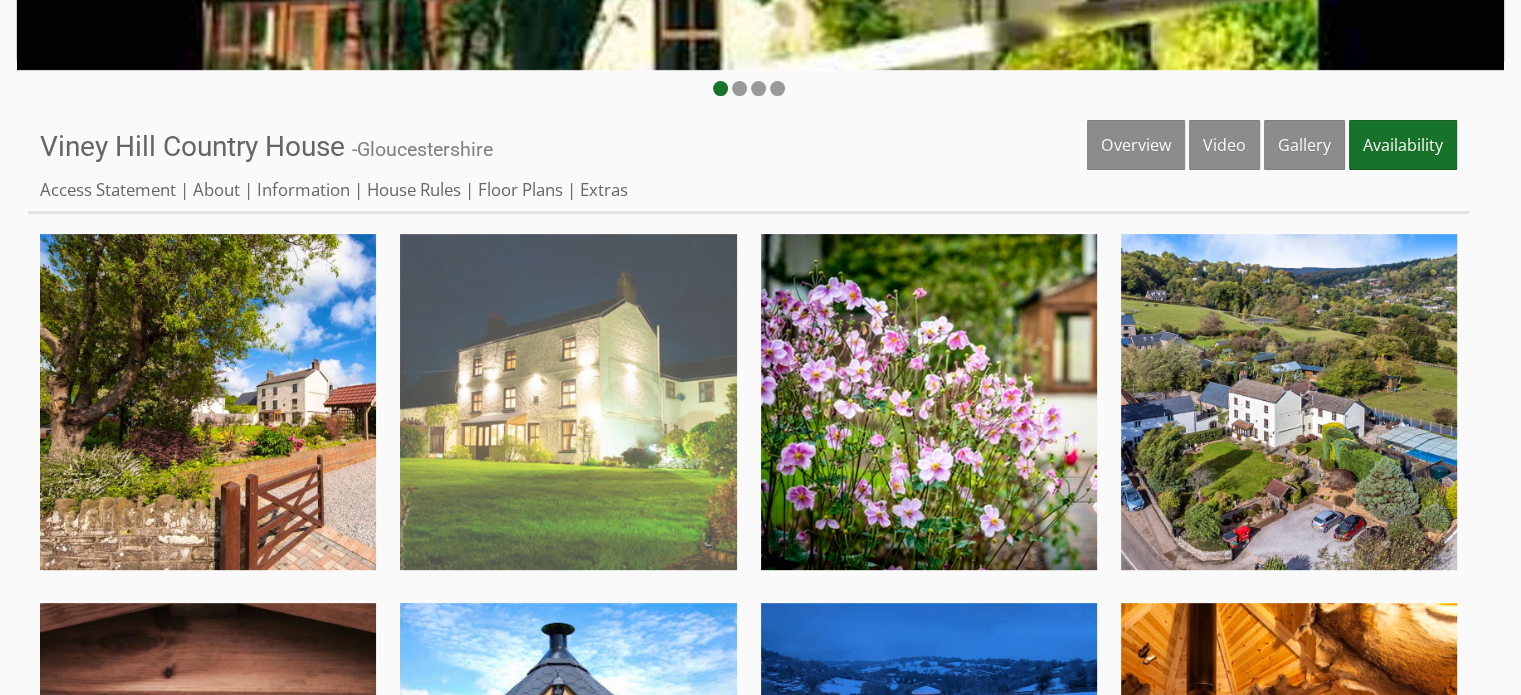 click at bounding box center (568, 402) 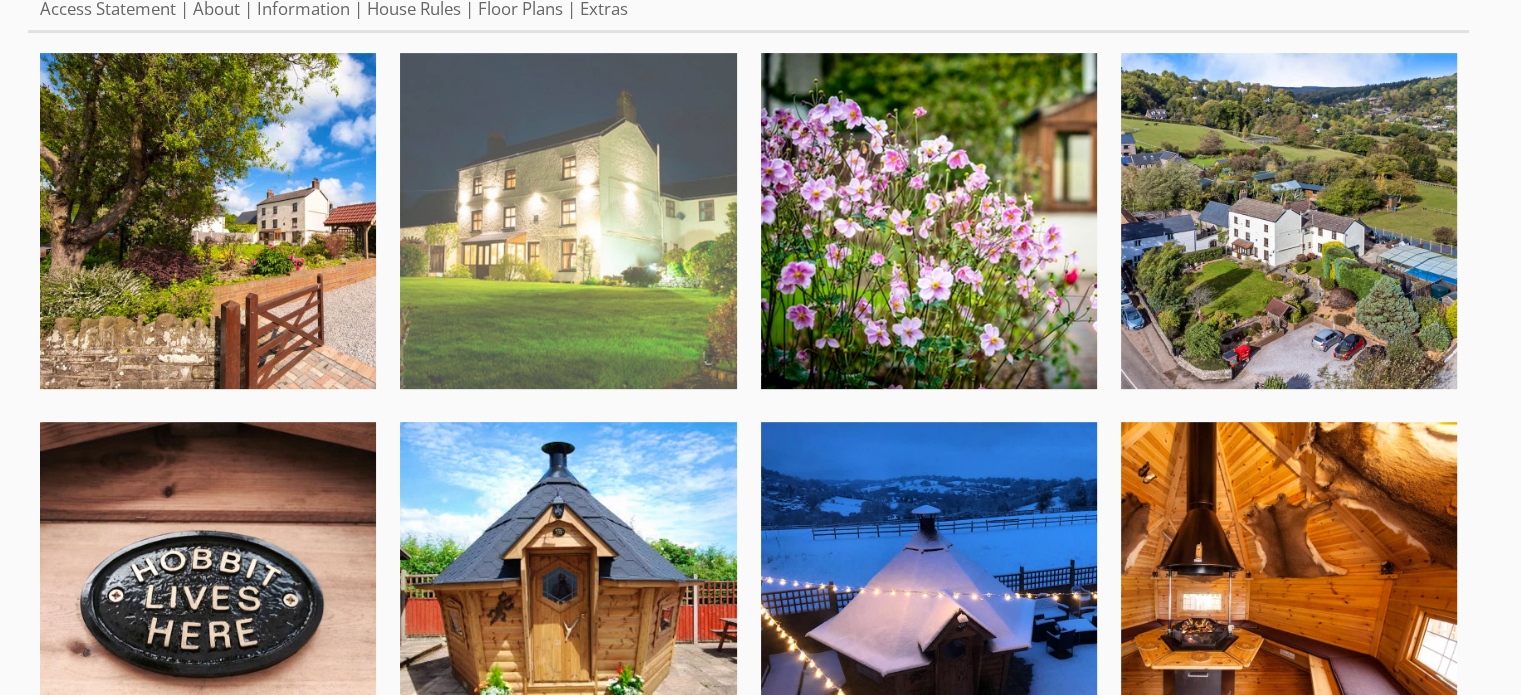 scroll, scrollTop: 908, scrollLeft: 0, axis: vertical 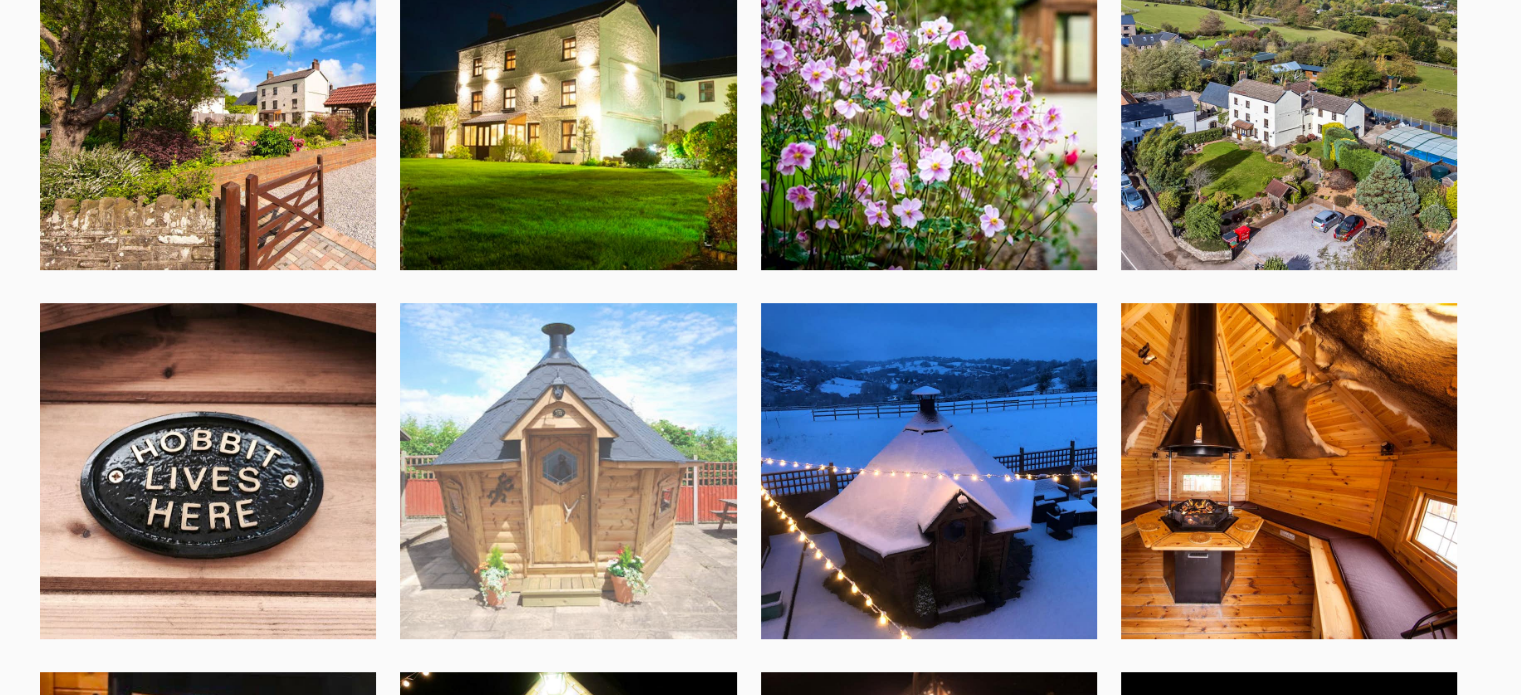 click at bounding box center (568, 471) 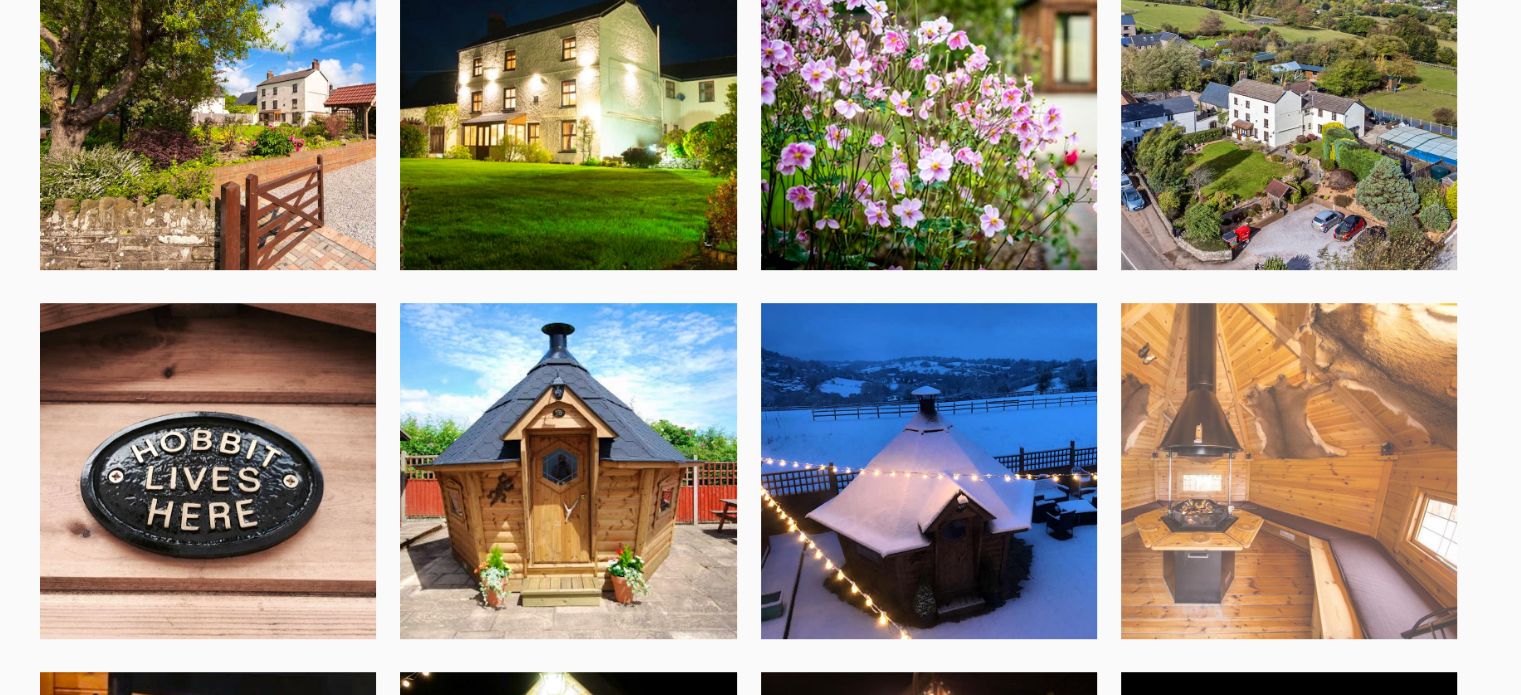 click at bounding box center [1289, 471] 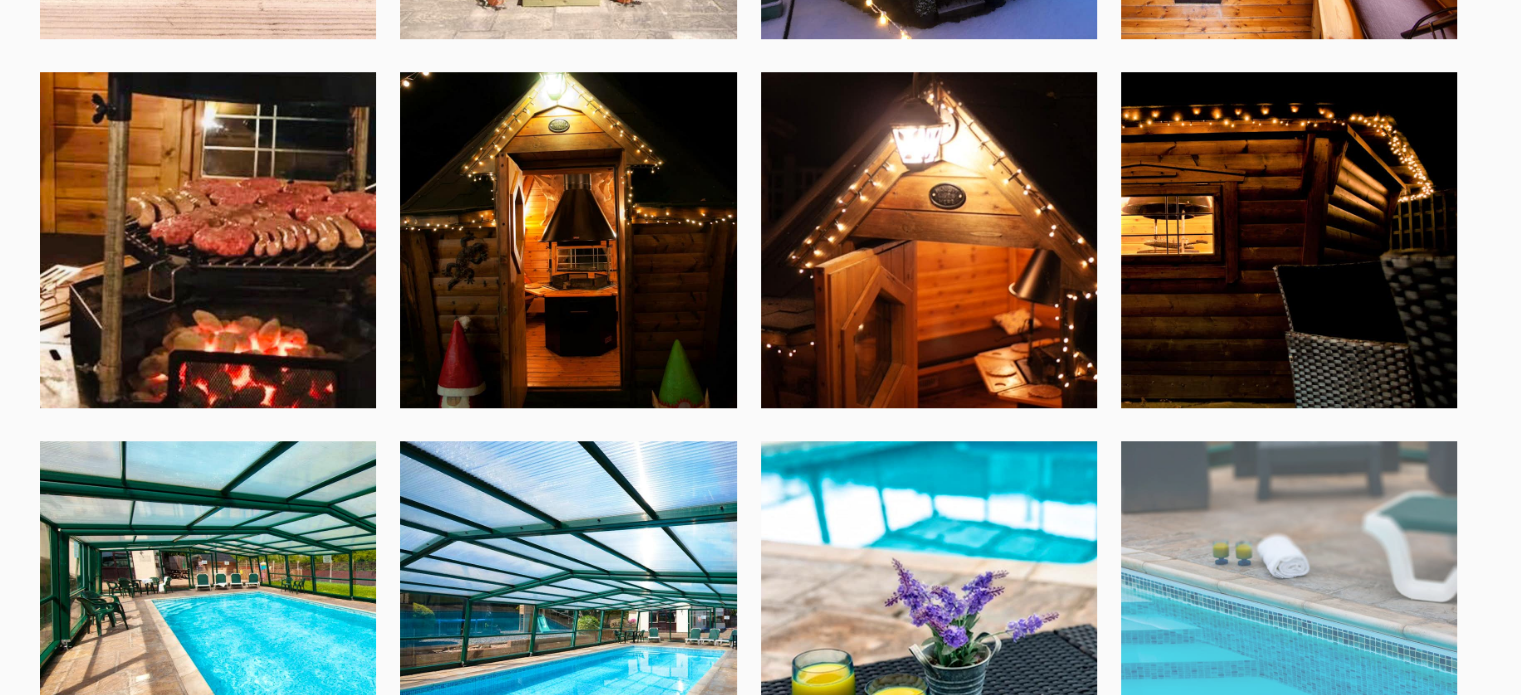 scroll, scrollTop: 1608, scrollLeft: 0, axis: vertical 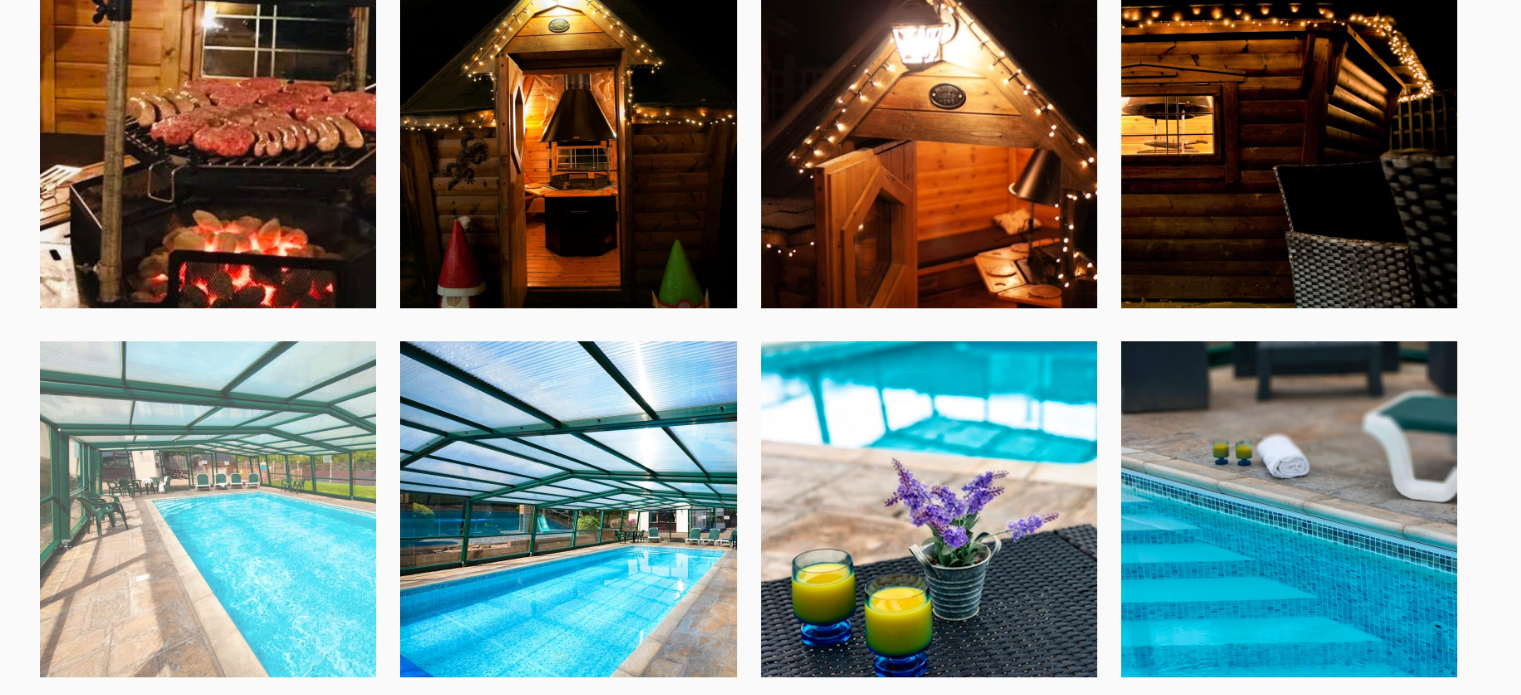 click at bounding box center (208, 509) 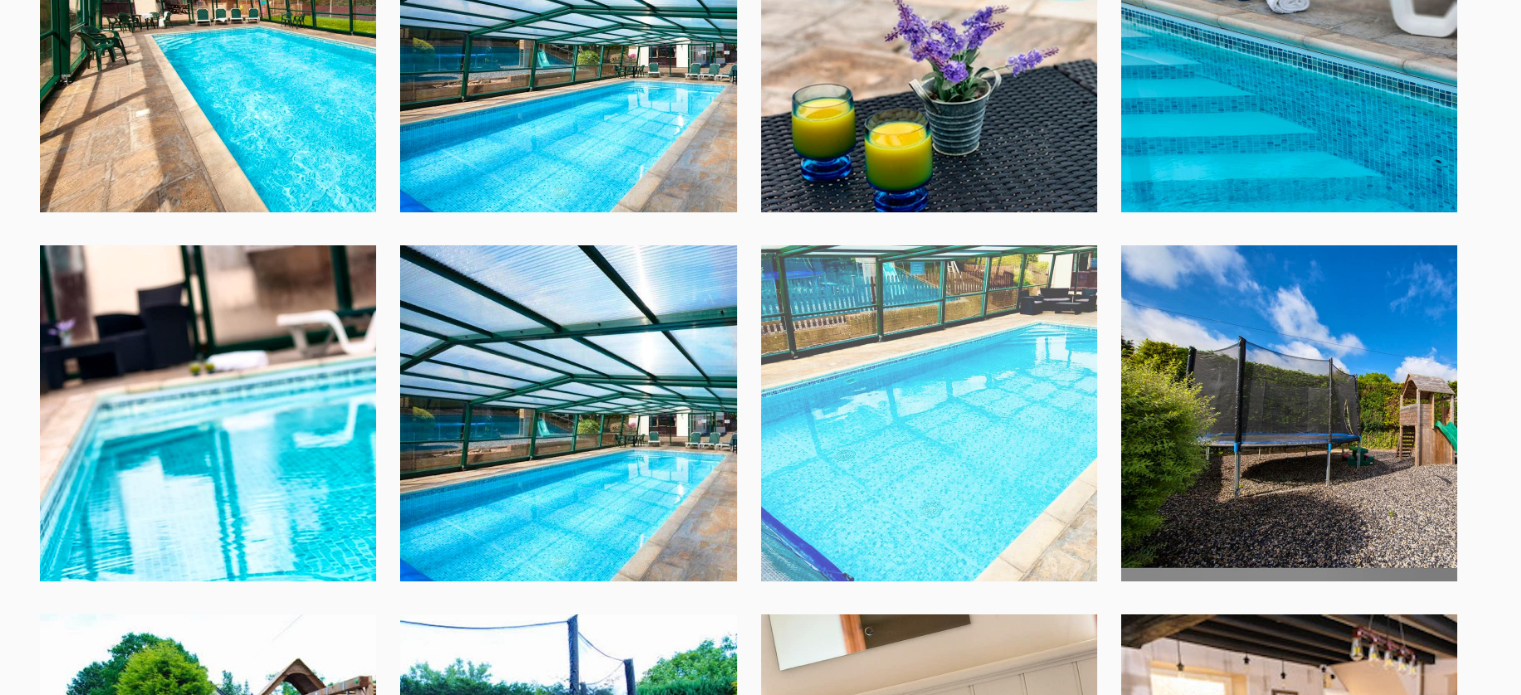 scroll, scrollTop: 2108, scrollLeft: 0, axis: vertical 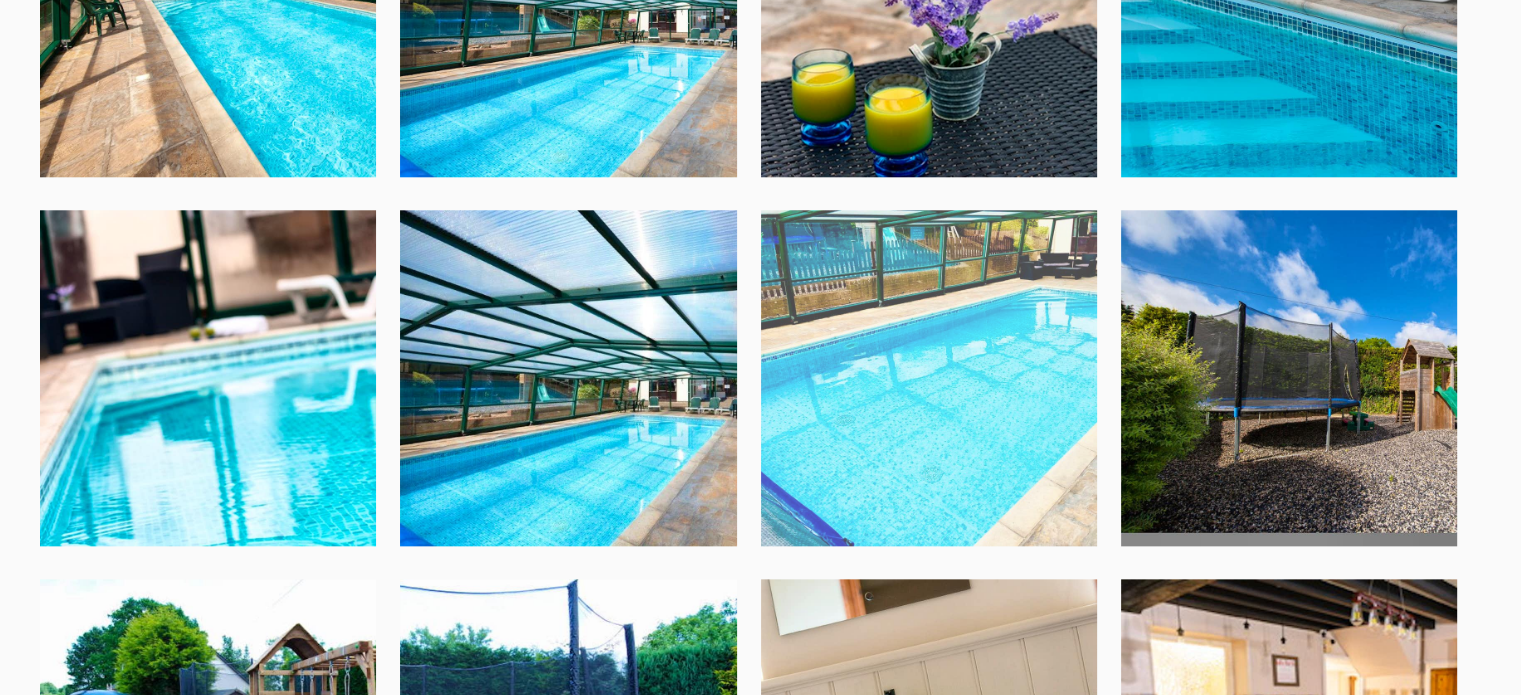 click at bounding box center [929, 378] 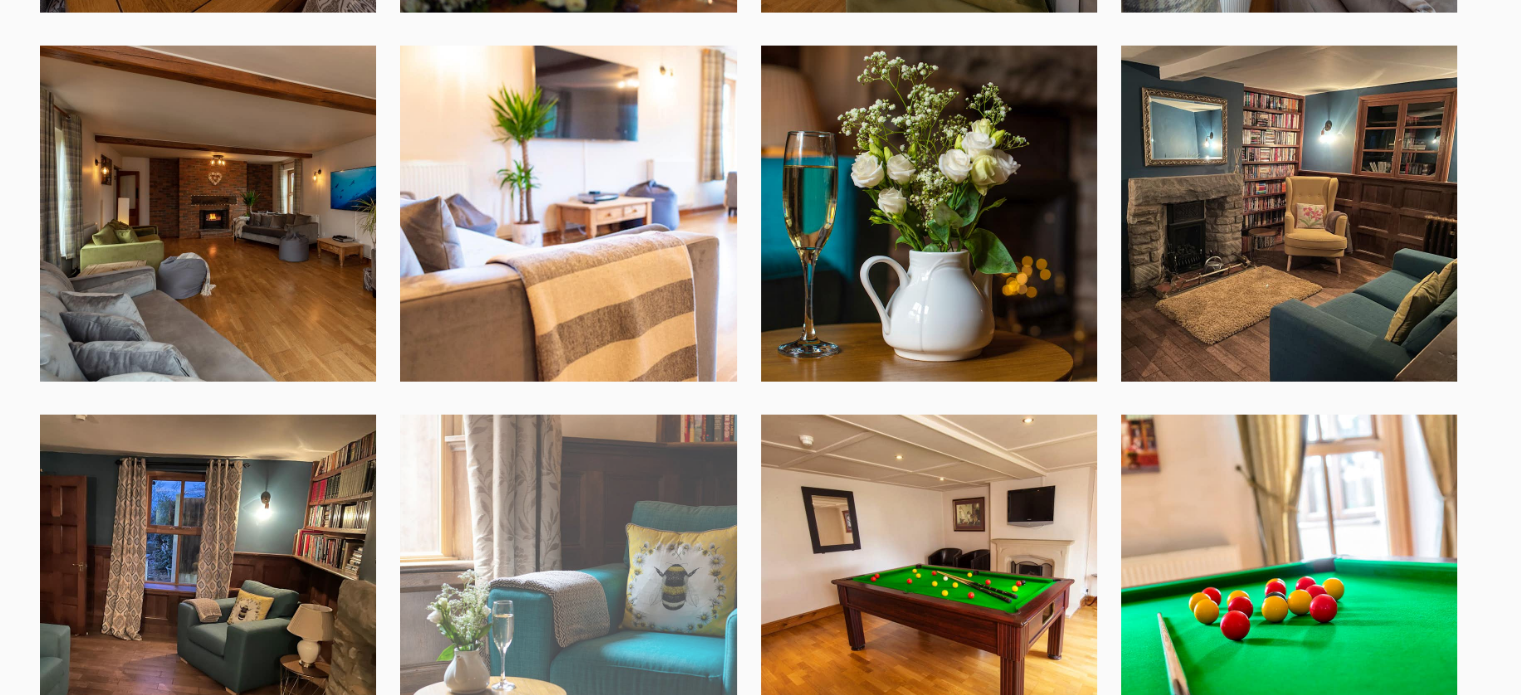 scroll, scrollTop: 4508, scrollLeft: 0, axis: vertical 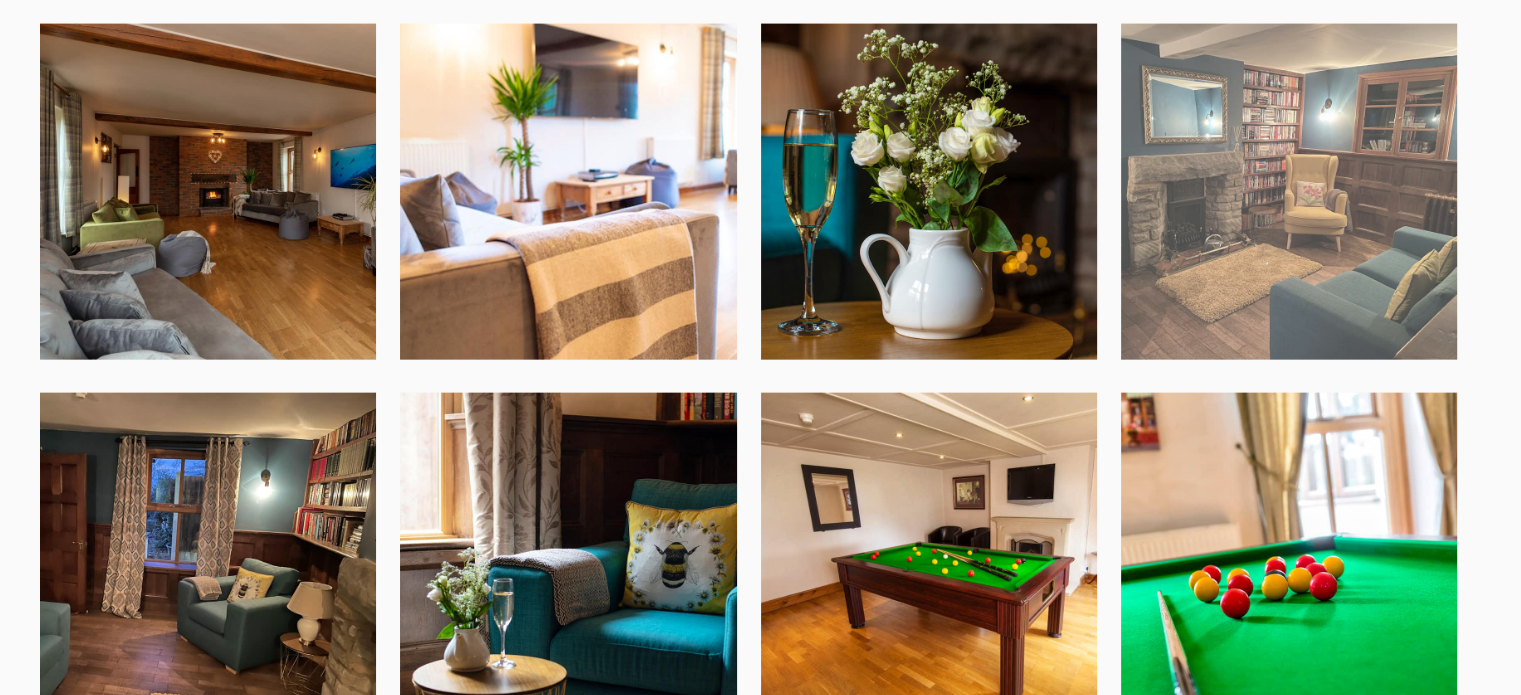 click at bounding box center [1289, 192] 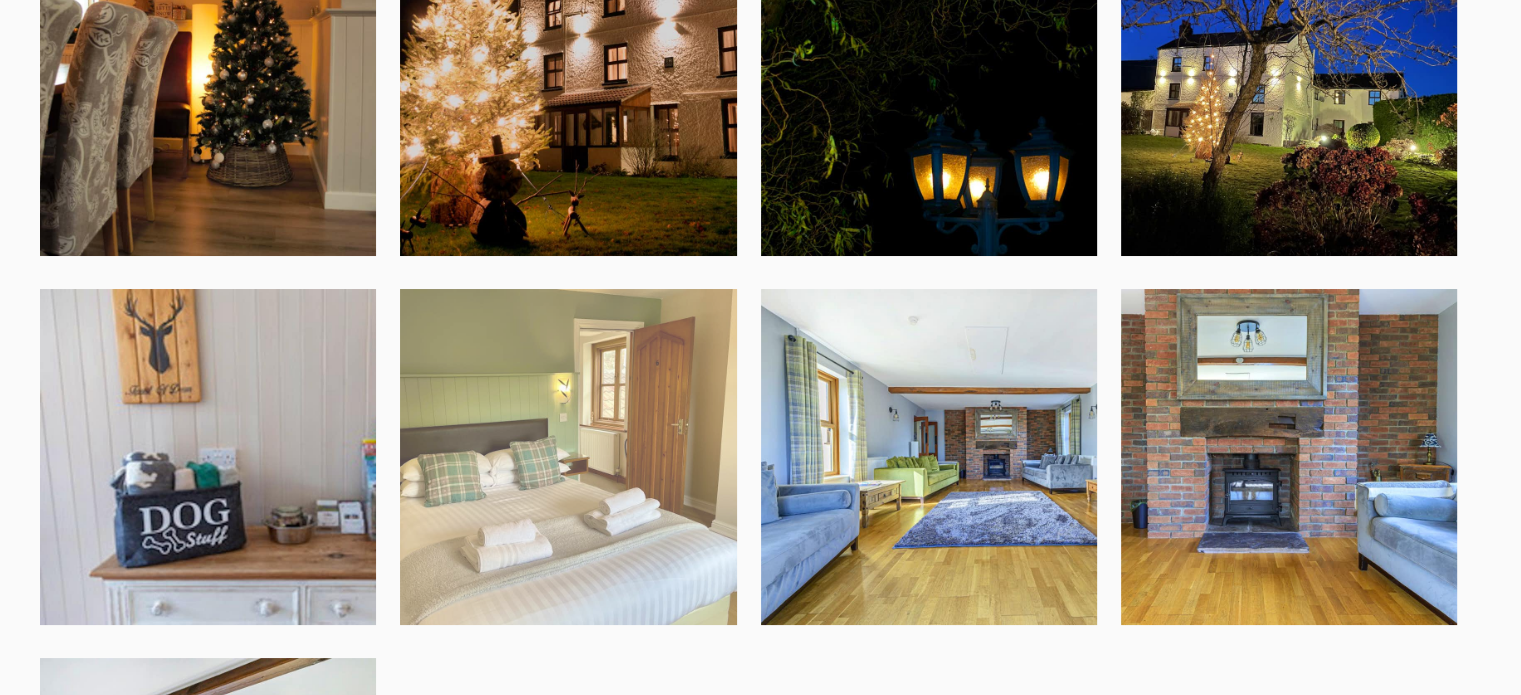scroll, scrollTop: 7608, scrollLeft: 0, axis: vertical 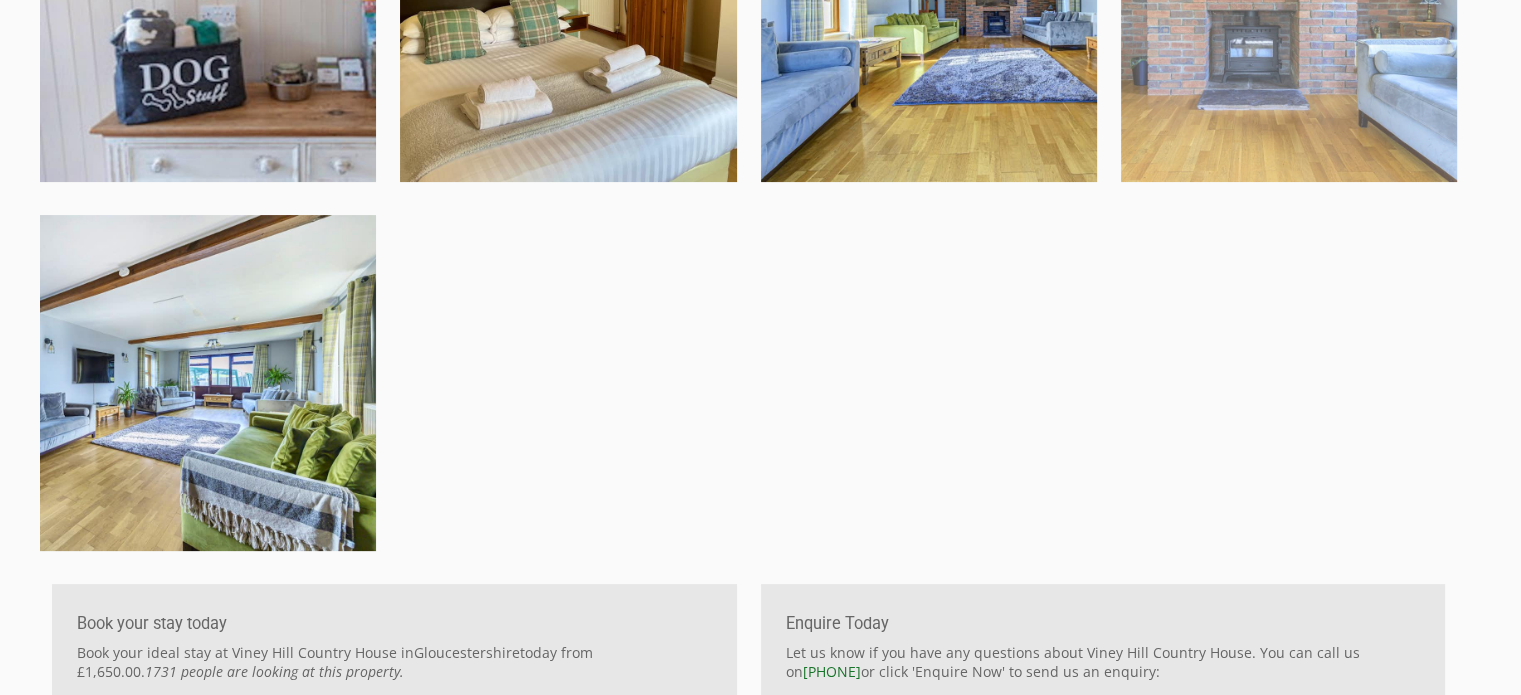 click at bounding box center (1289, 14) 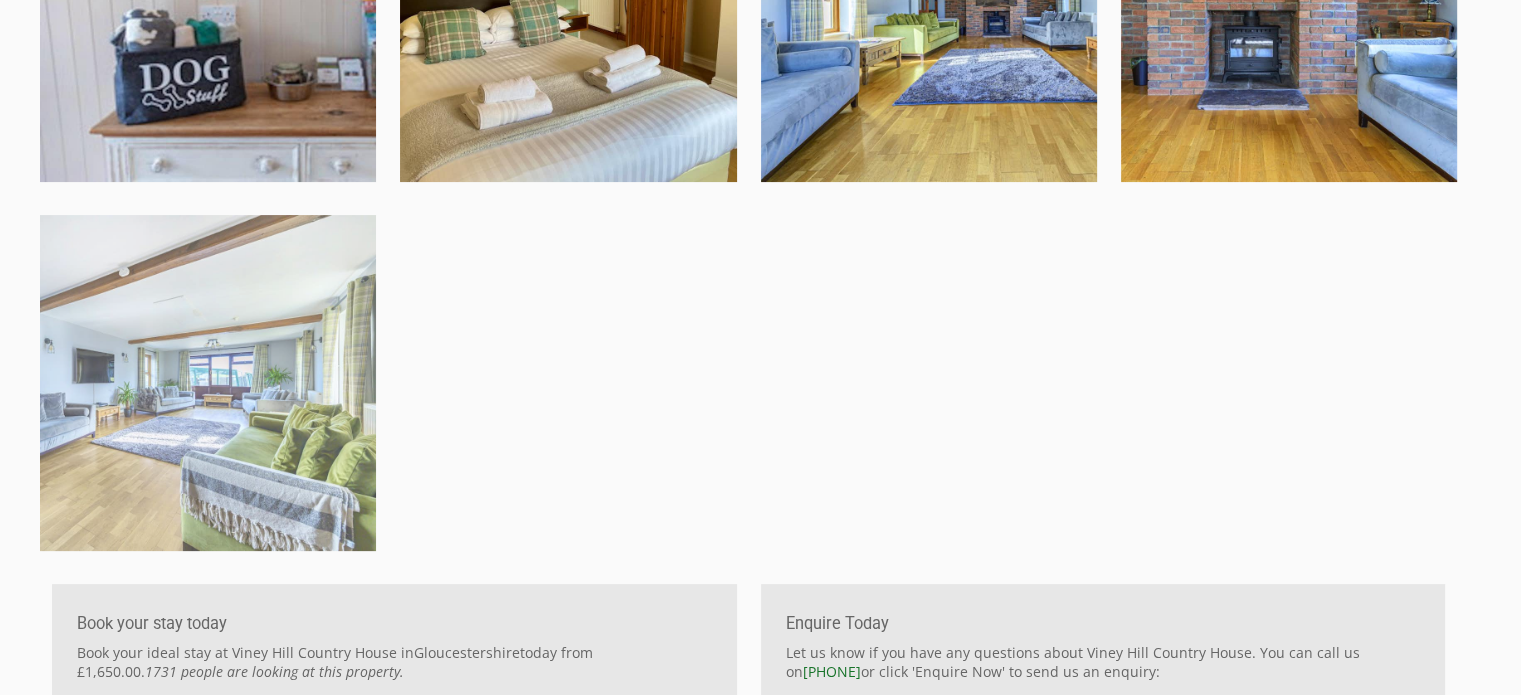 click at bounding box center (208, 383) 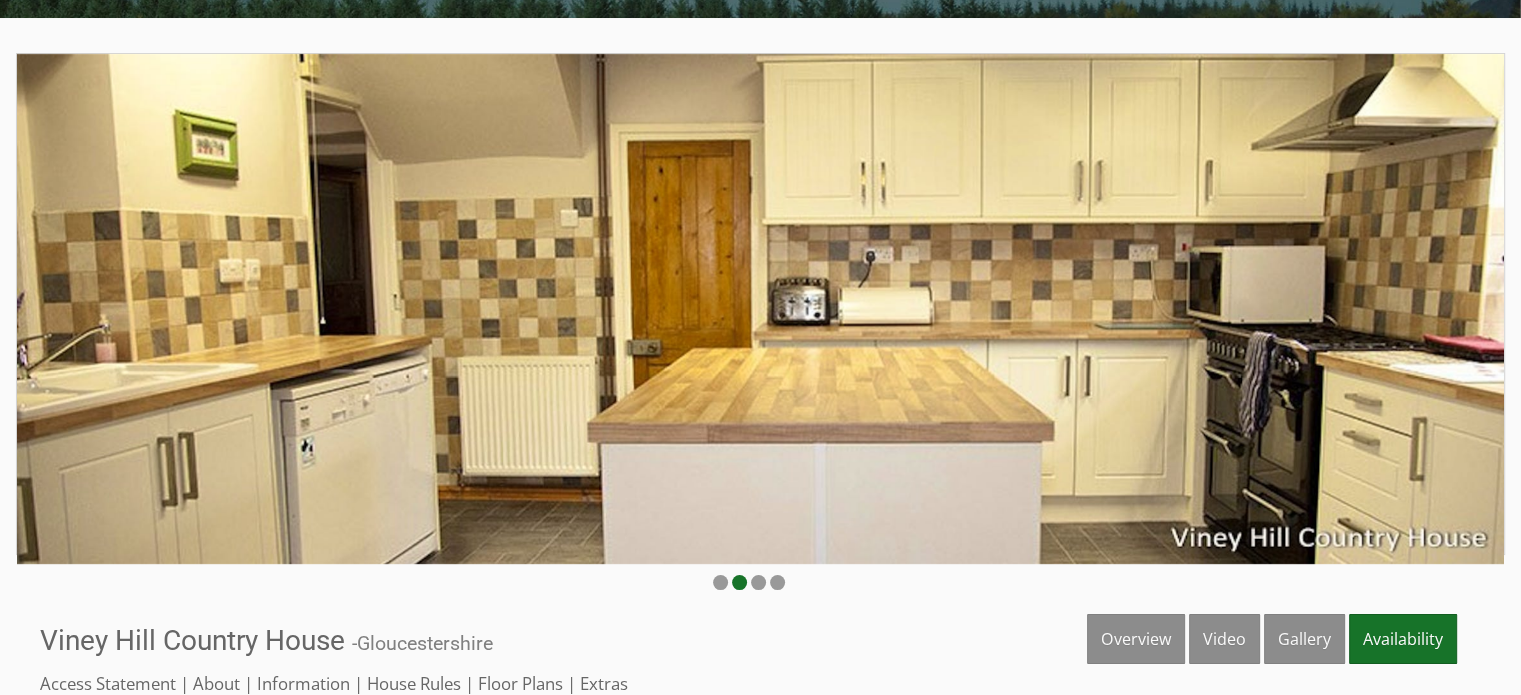 scroll, scrollTop: 200, scrollLeft: 0, axis: vertical 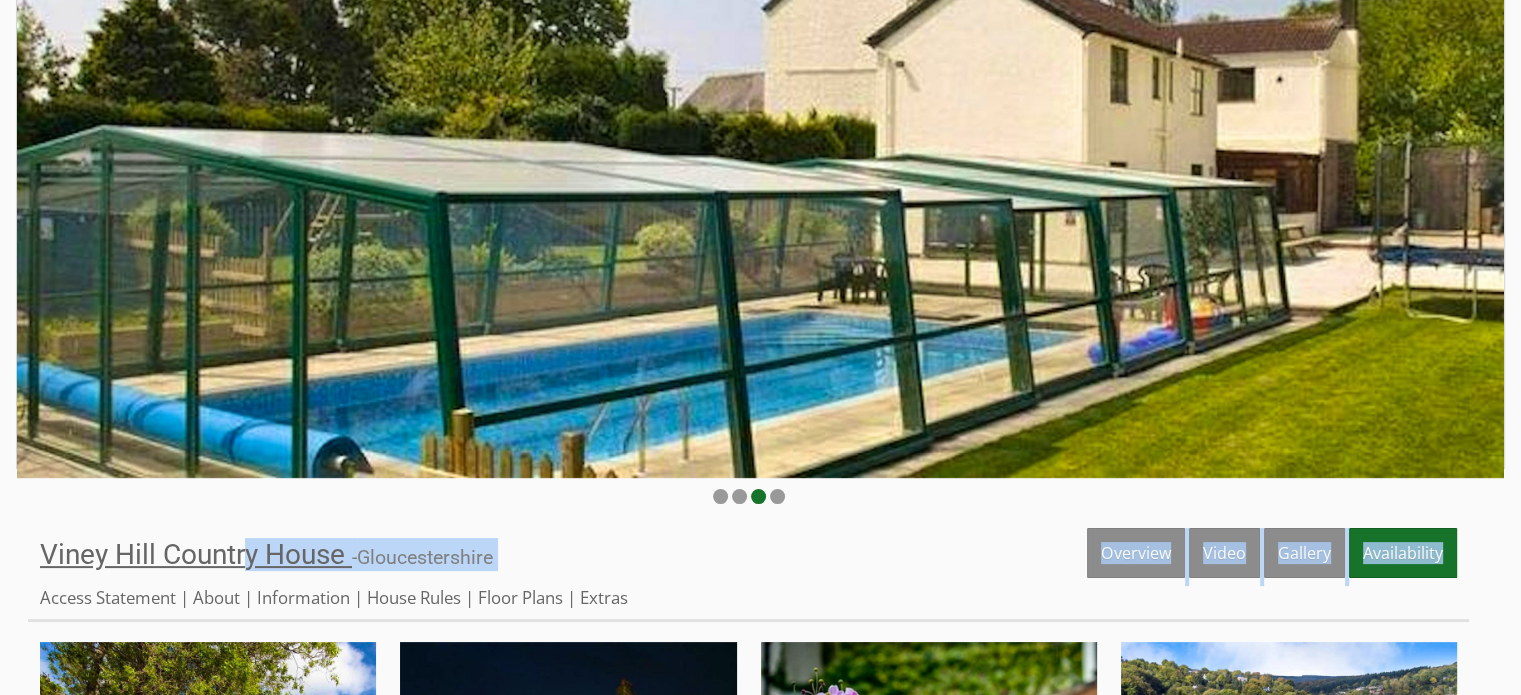 drag, startPoint x: 38, startPoint y: 555, endPoint x: 309, endPoint y: 551, distance: 271.0295 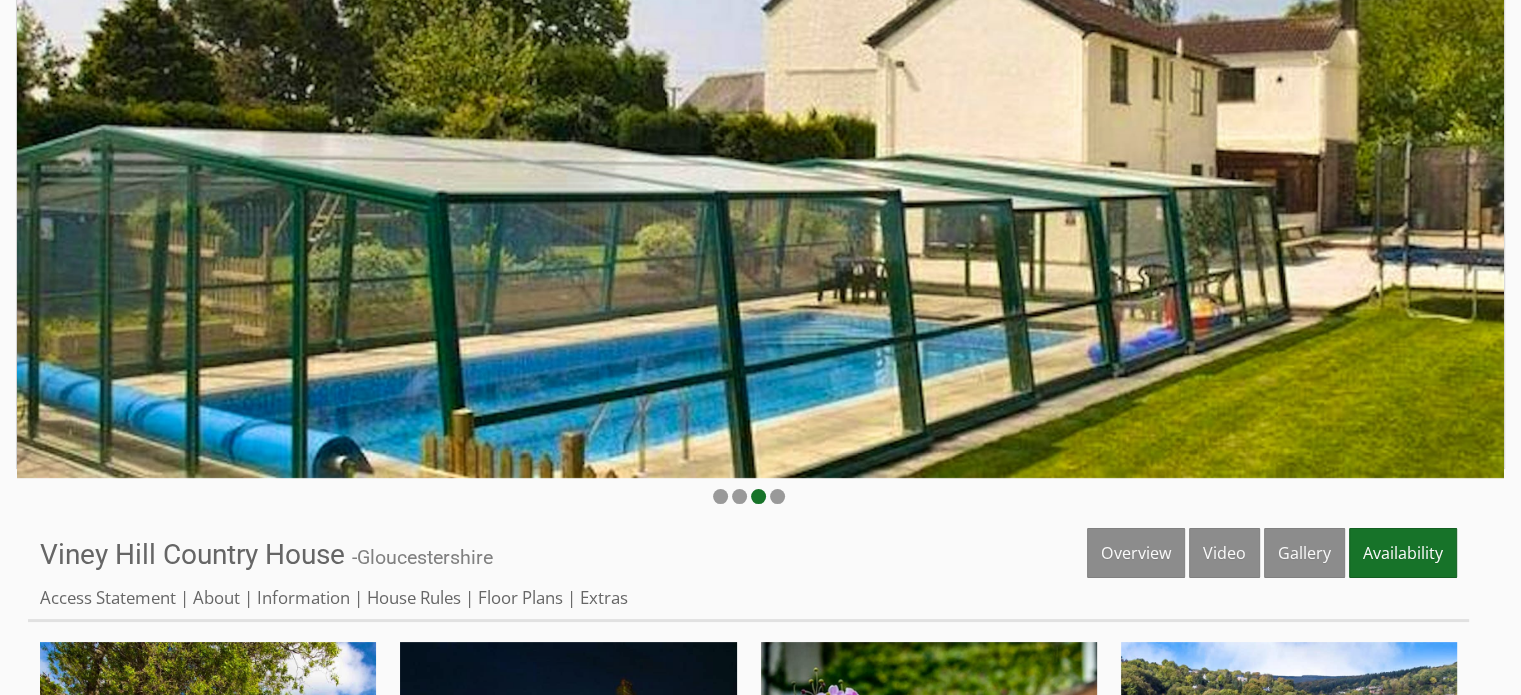 click on "Properties
Viney Hill Country House
-  Gloucestershire
Overview
Video
Gallery
Availability
Access Statement
About
Information
House Rules
Floor Plans
Extras" at bounding box center [748, 575] 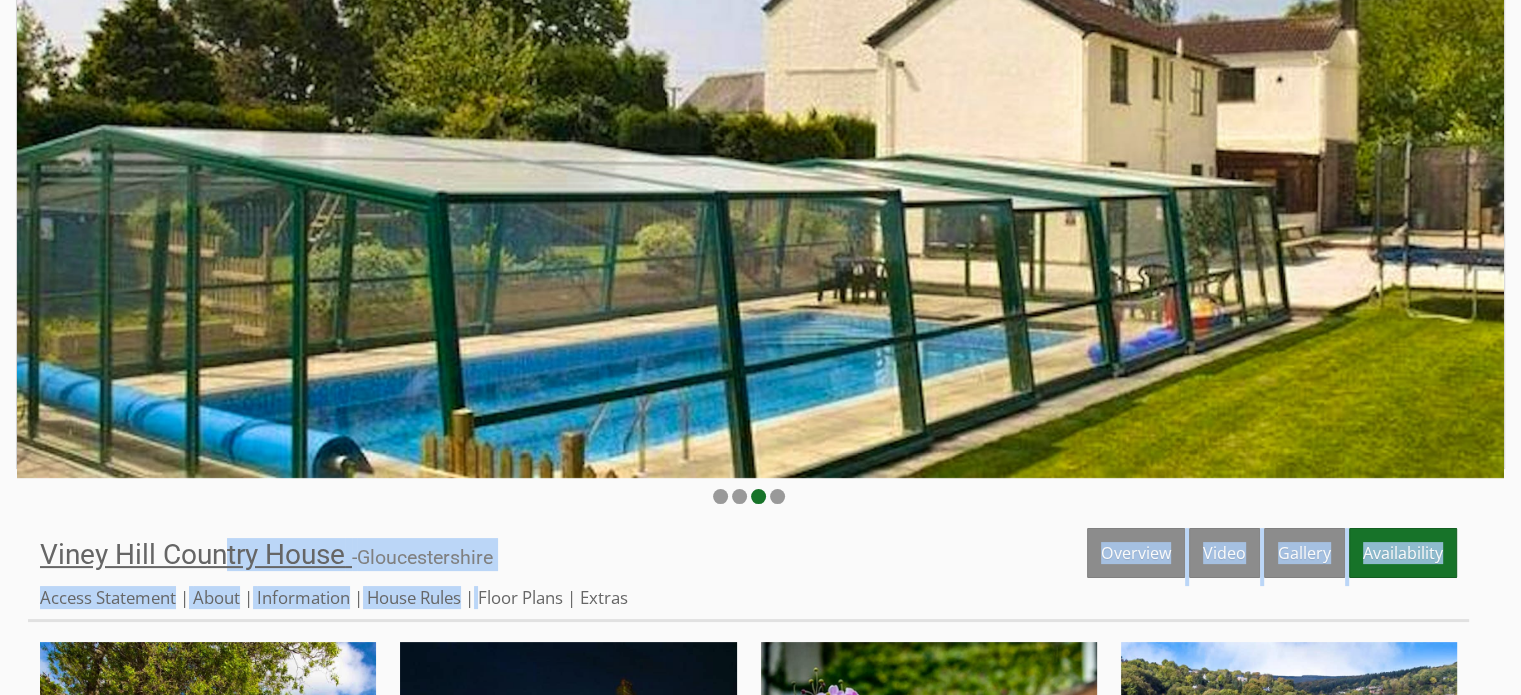 drag, startPoint x: 538, startPoint y: 557, endPoint x: 226, endPoint y: 563, distance: 312.05768 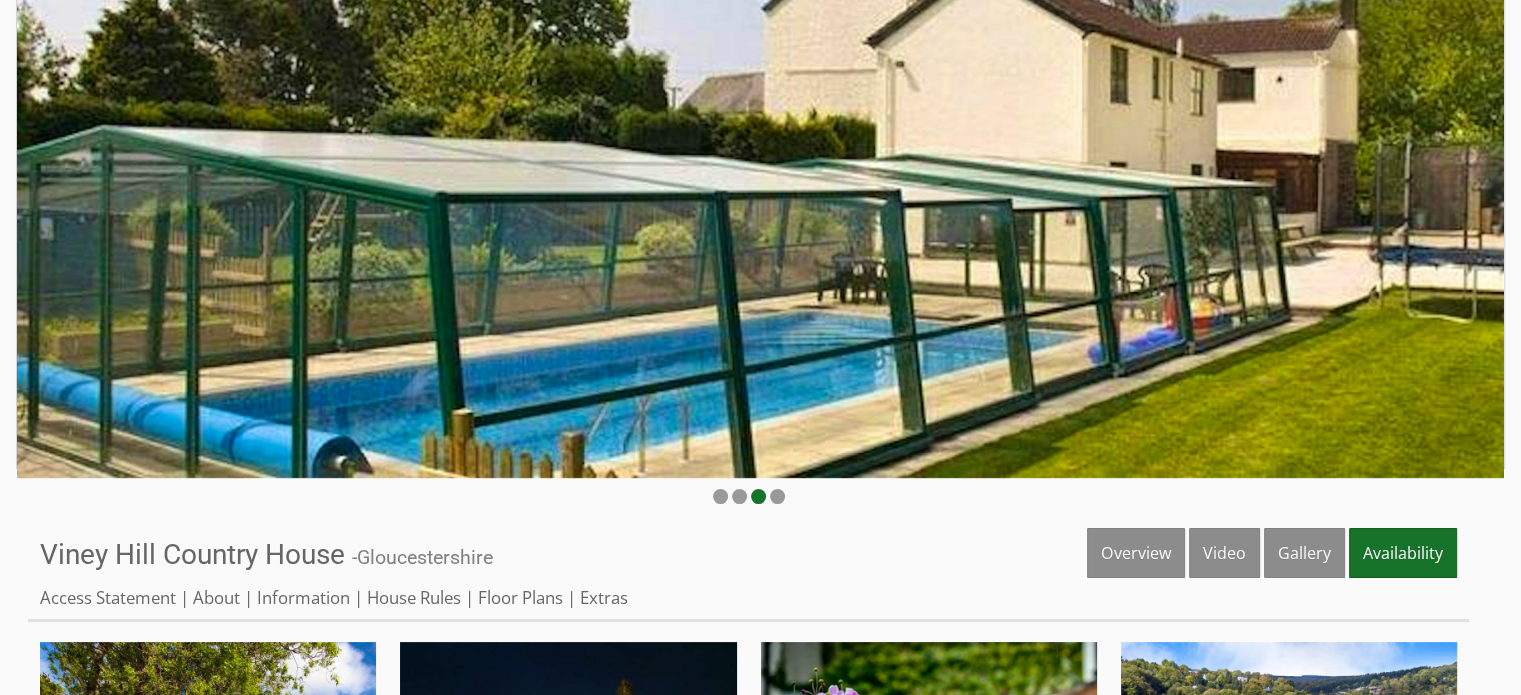click on "Properties
Viney Hill Country House
-  Gloucestershire
Overview
Video
Gallery
Availability
Access Statement
About
Information
House Rules
Floor Plans
Extras" at bounding box center (748, 575) 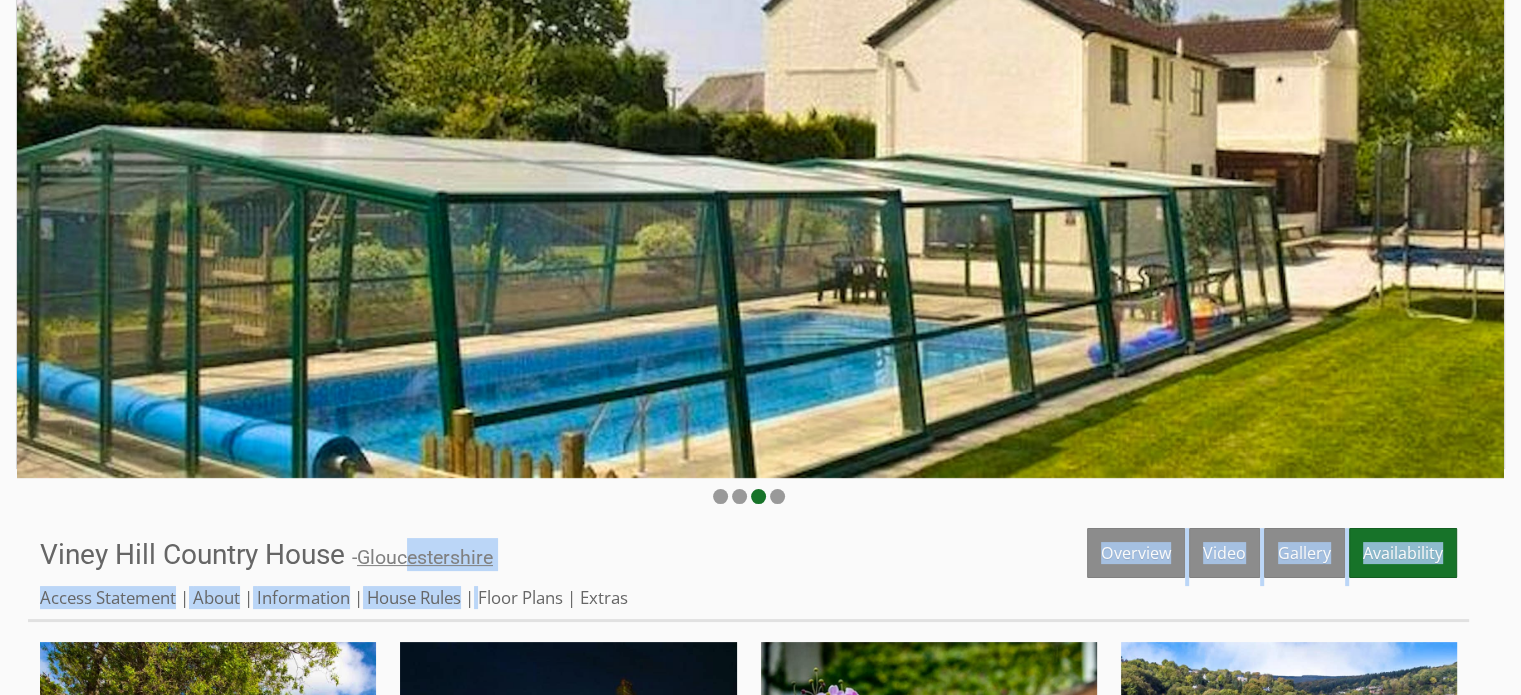 drag, startPoint x: 502, startPoint y: 555, endPoint x: 416, endPoint y: 566, distance: 86.70064 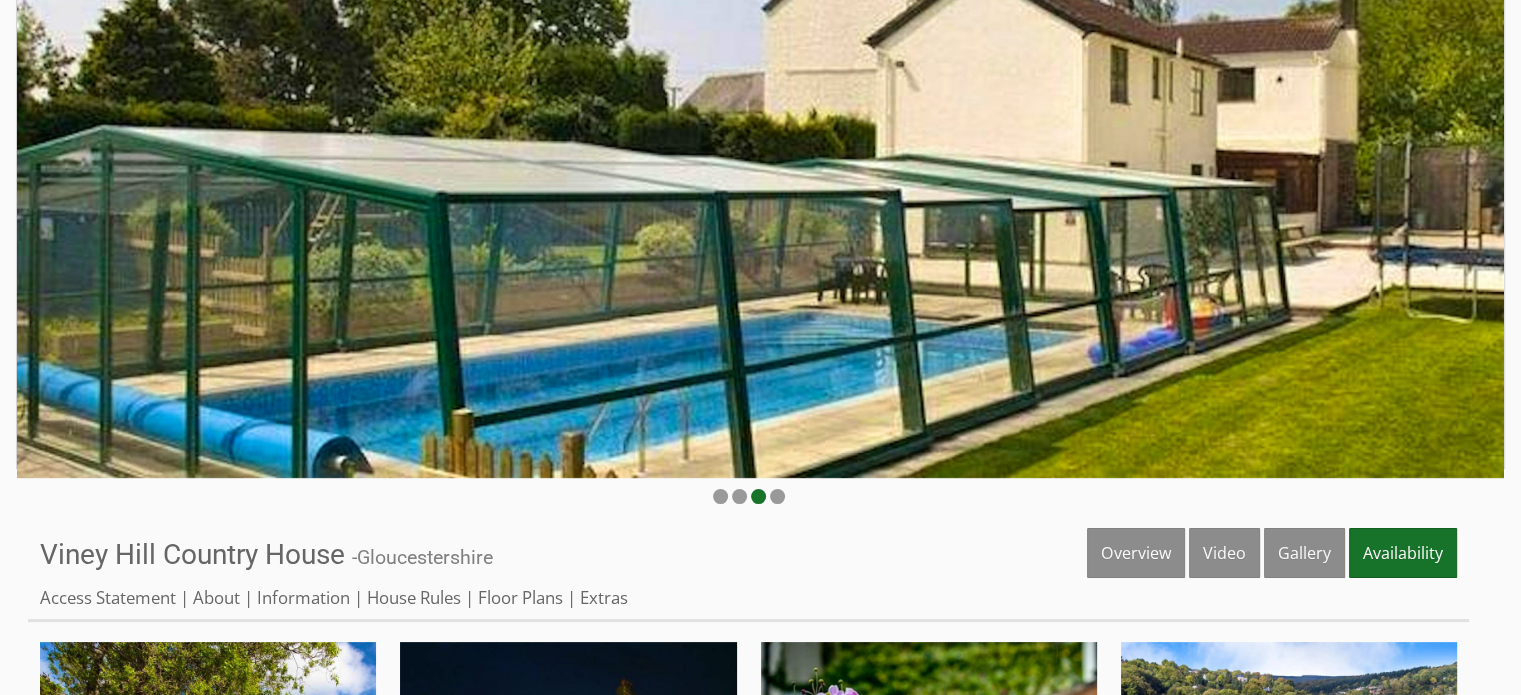 click on "Properties
Viney Hill Country House
-  [STATE]
Overview
Video
Gallery
Availability
Access Statement
About
Information
House Rules
Floor Plans
Extras
Images
Front Of House
Viney Hill Country House by night
Viney Hill Country House
Aerial View
BBQ Hut" at bounding box center [760, 4553] 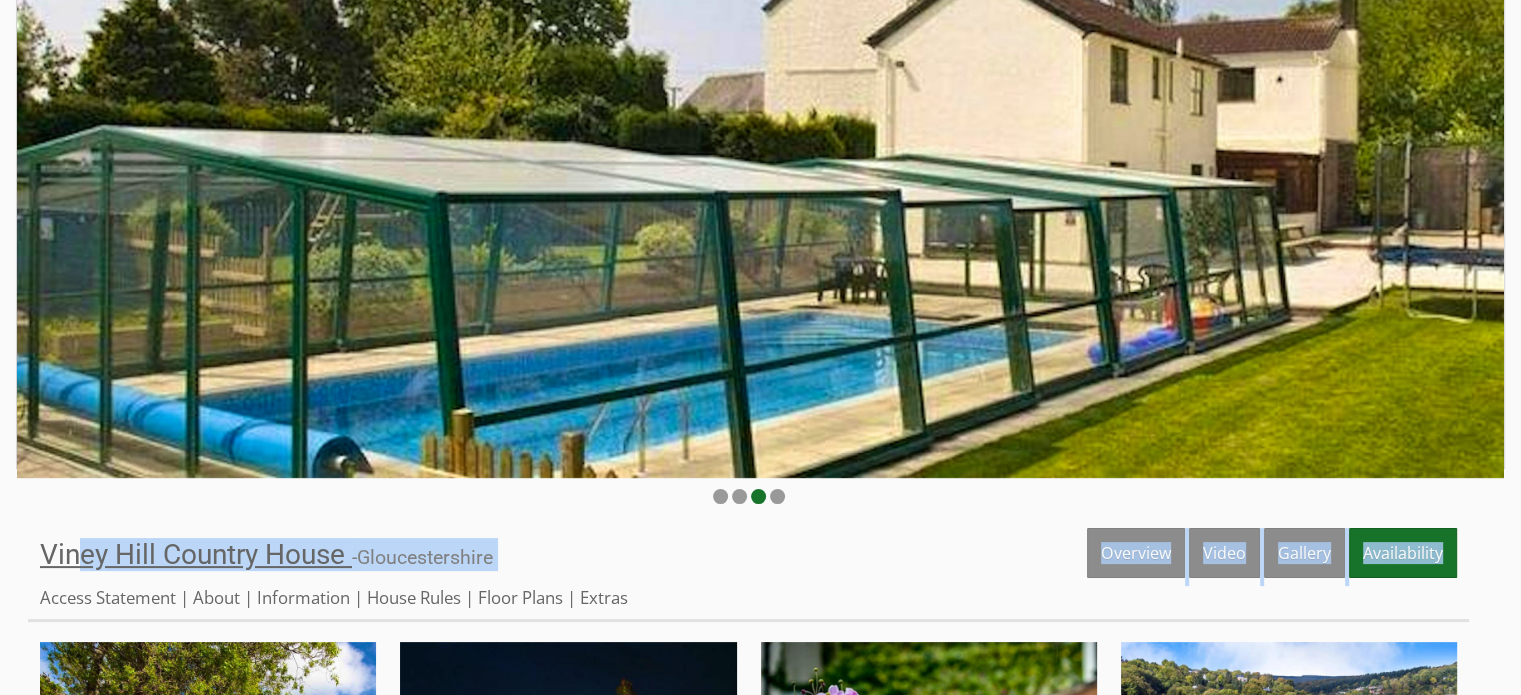 drag, startPoint x: 32, startPoint y: 539, endPoint x: 153, endPoint y: 548, distance: 121.33425 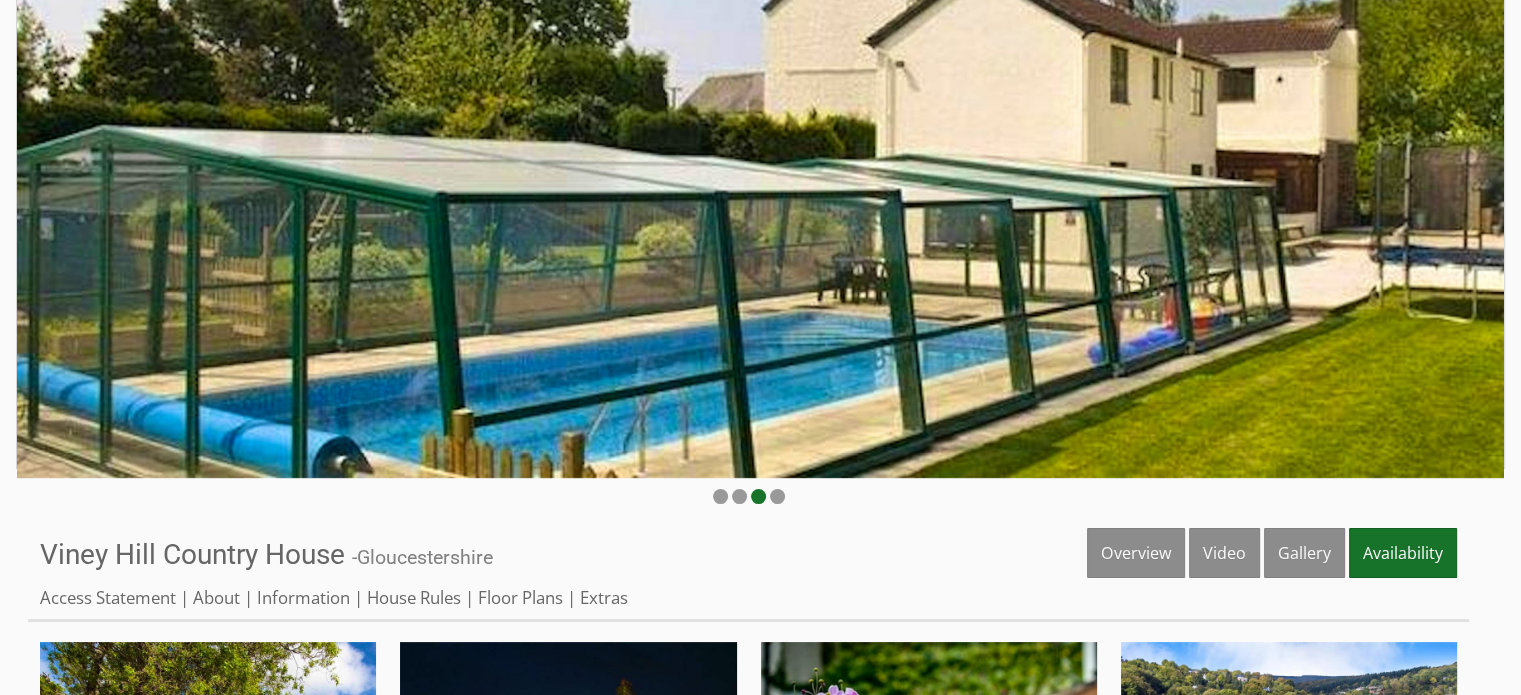 click on "Properties
Viney Hill Country House
-  Gloucestershire
Overview
Video
Gallery
Availability
Access Statement
About
Information
House Rules
Floor Plans
Extras" at bounding box center [748, 575] 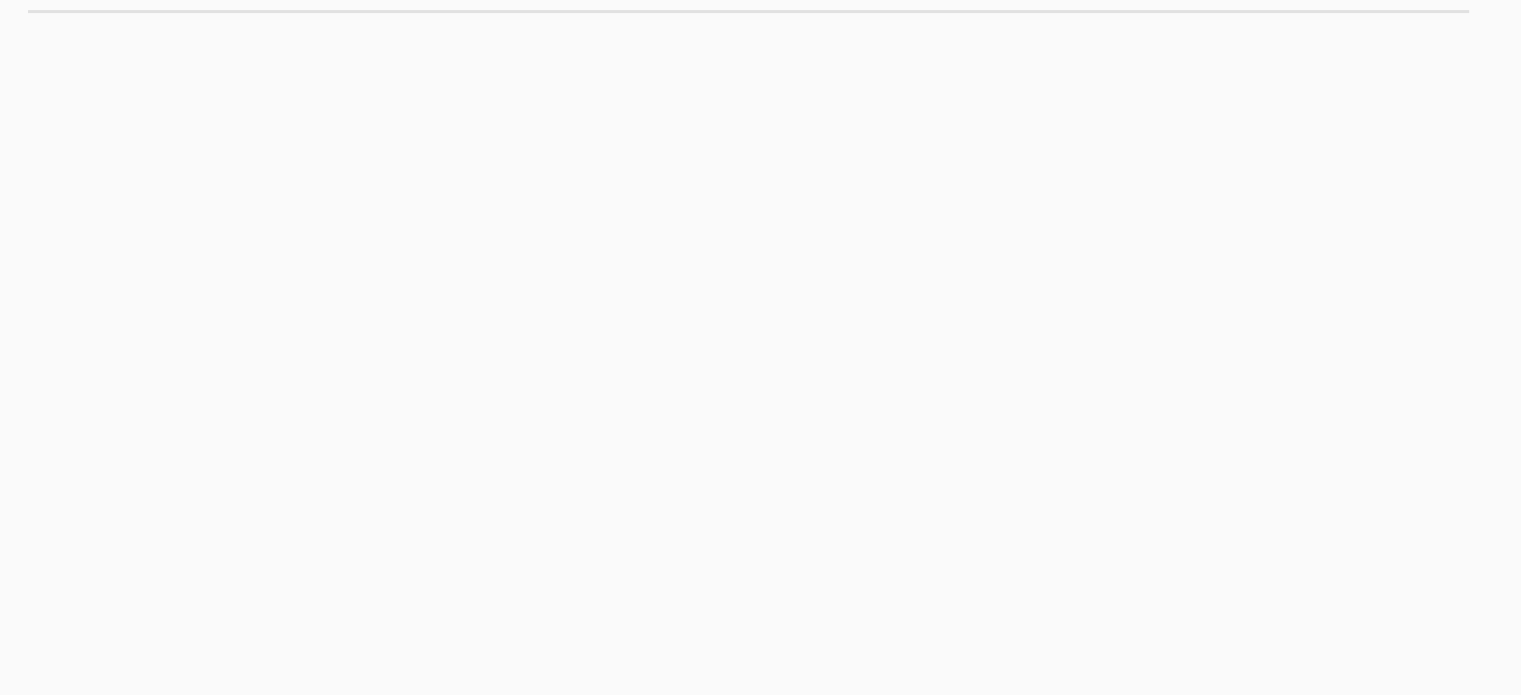 scroll, scrollTop: 800, scrollLeft: 0, axis: vertical 